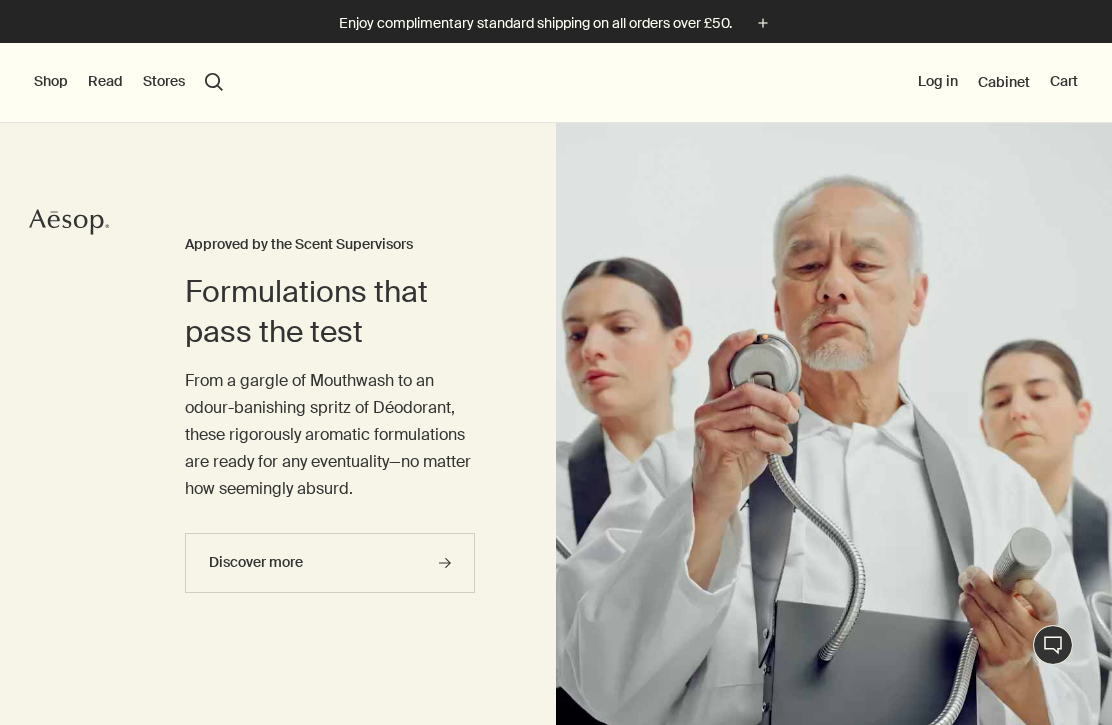 scroll, scrollTop: 0, scrollLeft: 0, axis: both 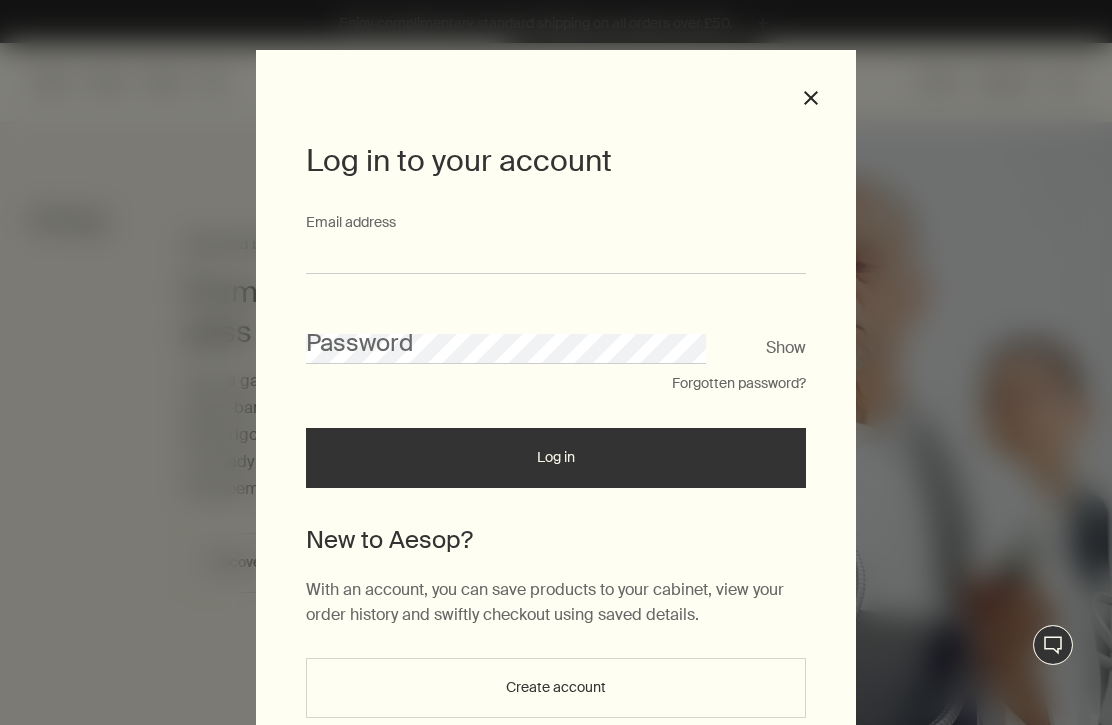 click on "Email address" at bounding box center [556, 255] 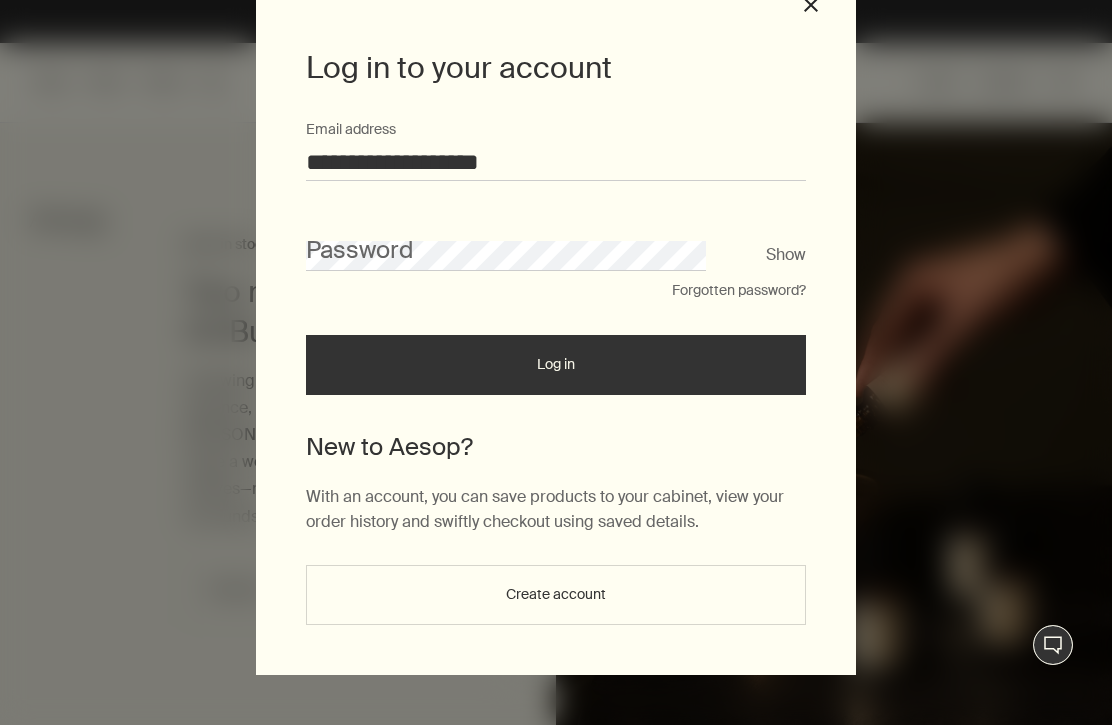 scroll, scrollTop: 98, scrollLeft: 0, axis: vertical 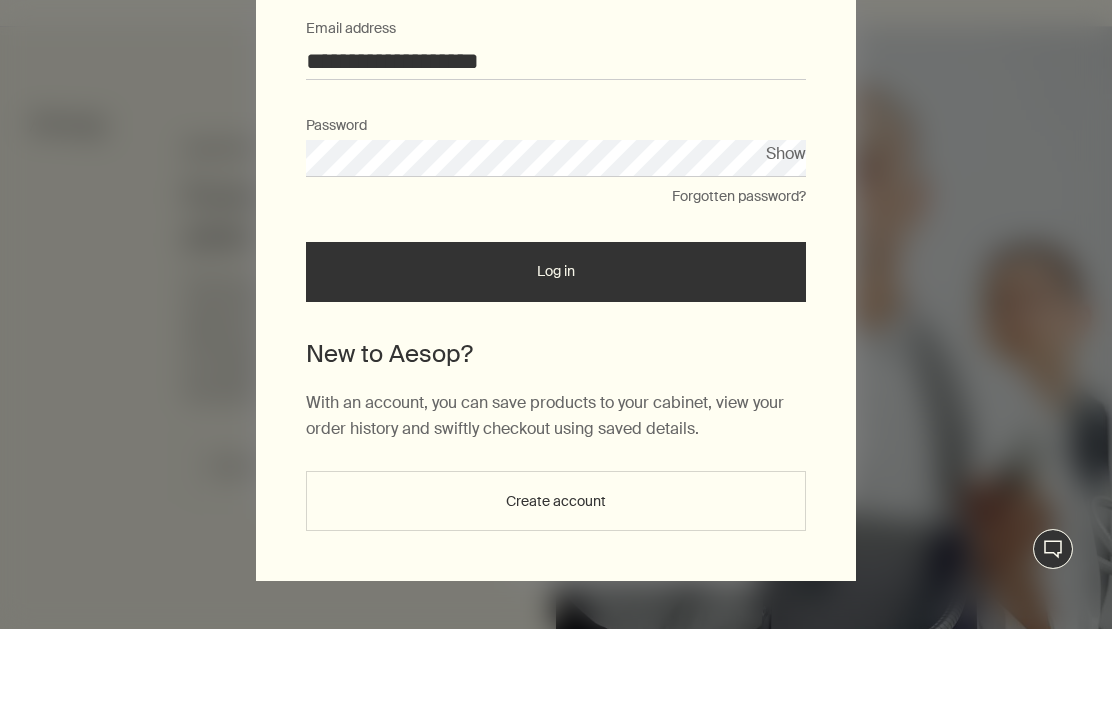 click on "Log in" at bounding box center (556, 368) 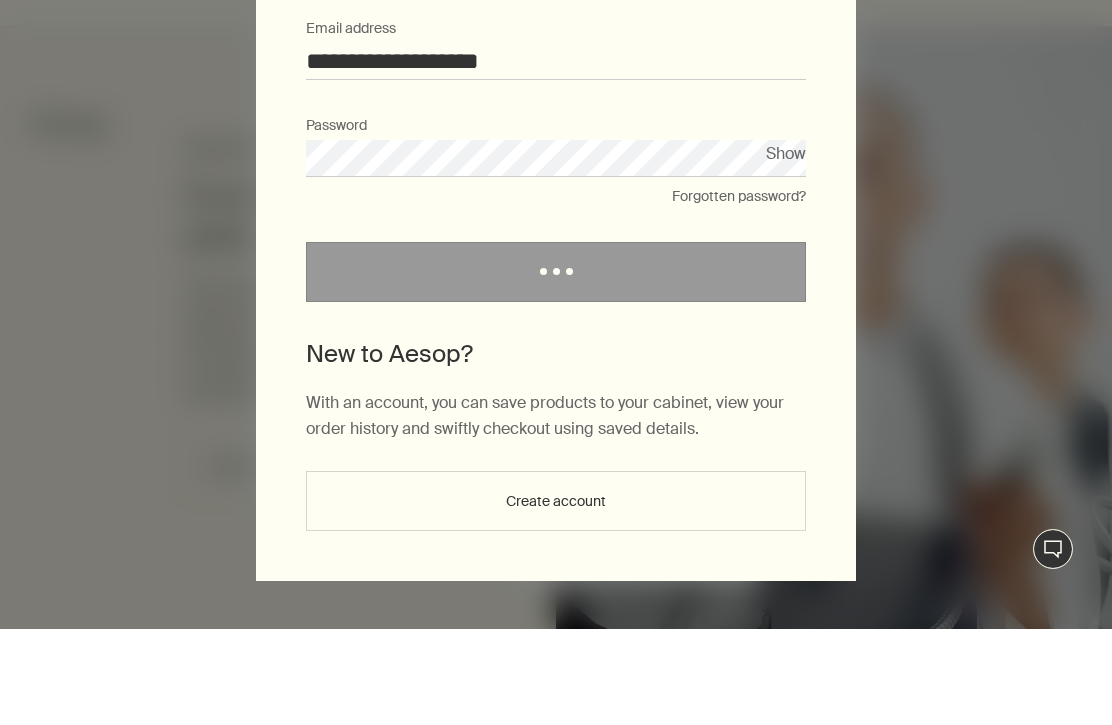 scroll, scrollTop: 96, scrollLeft: 0, axis: vertical 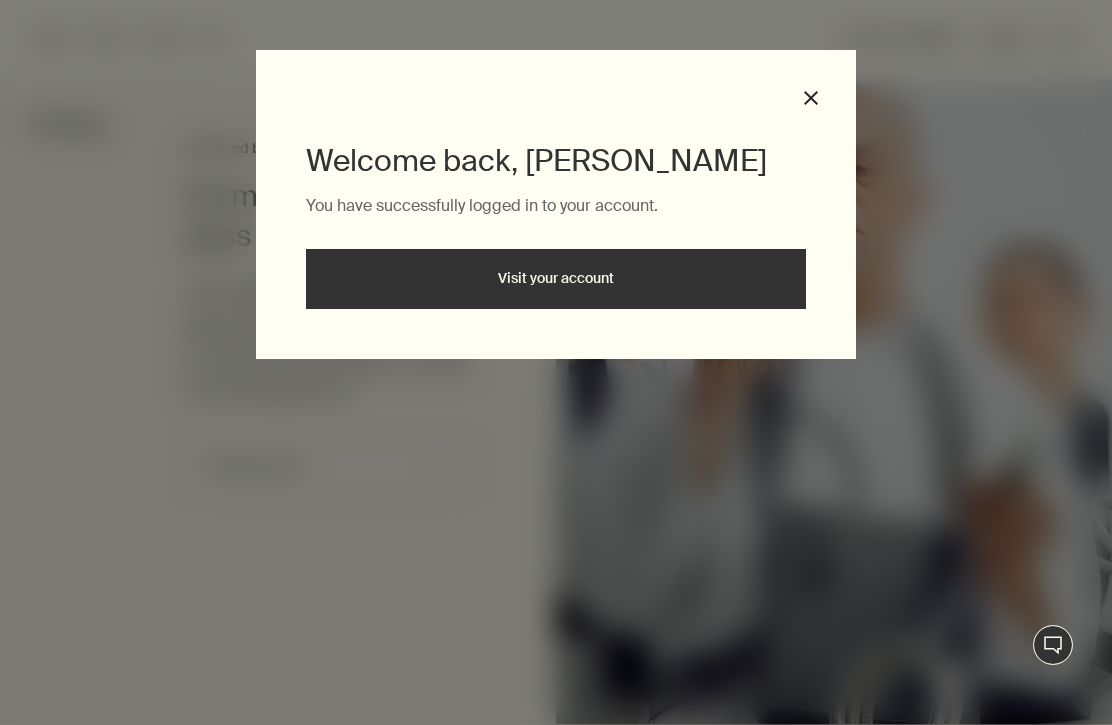 click on "Visit your account" at bounding box center [556, 279] 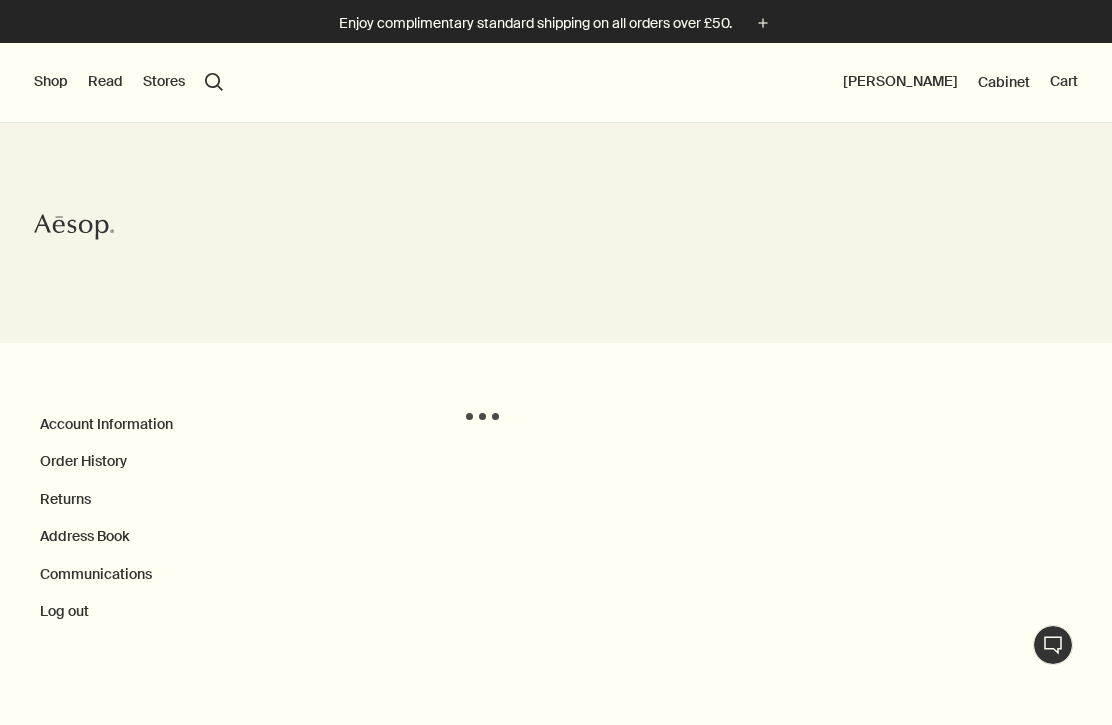 scroll, scrollTop: 0, scrollLeft: 0, axis: both 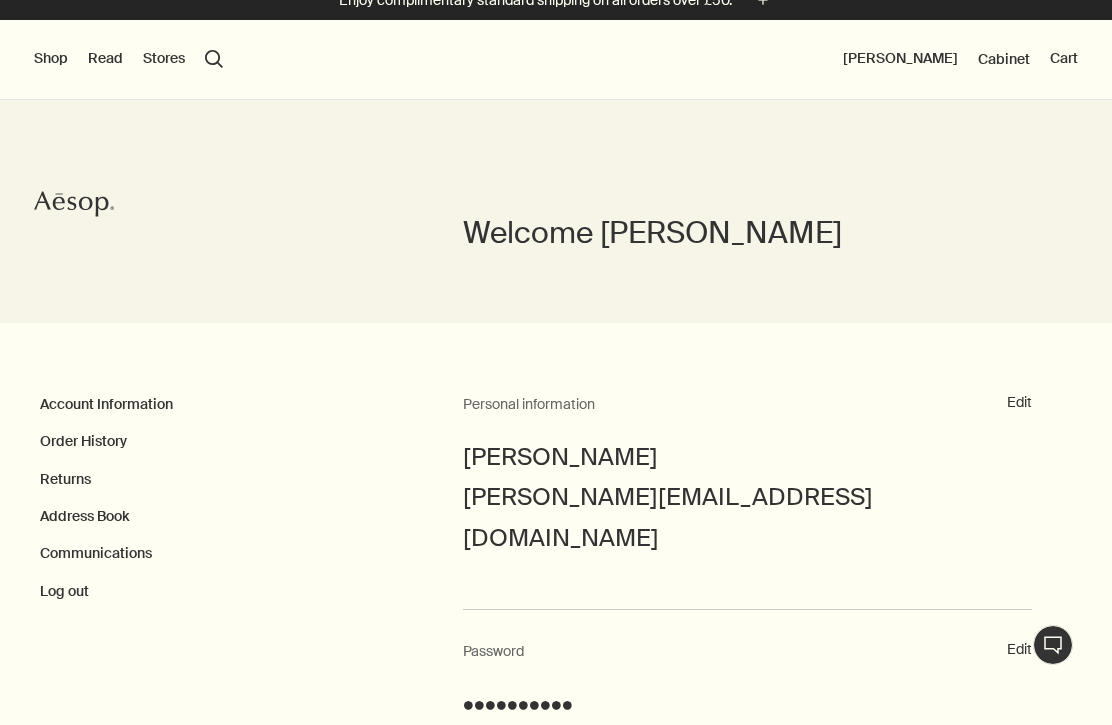 click on "Order History" at bounding box center (83, 441) 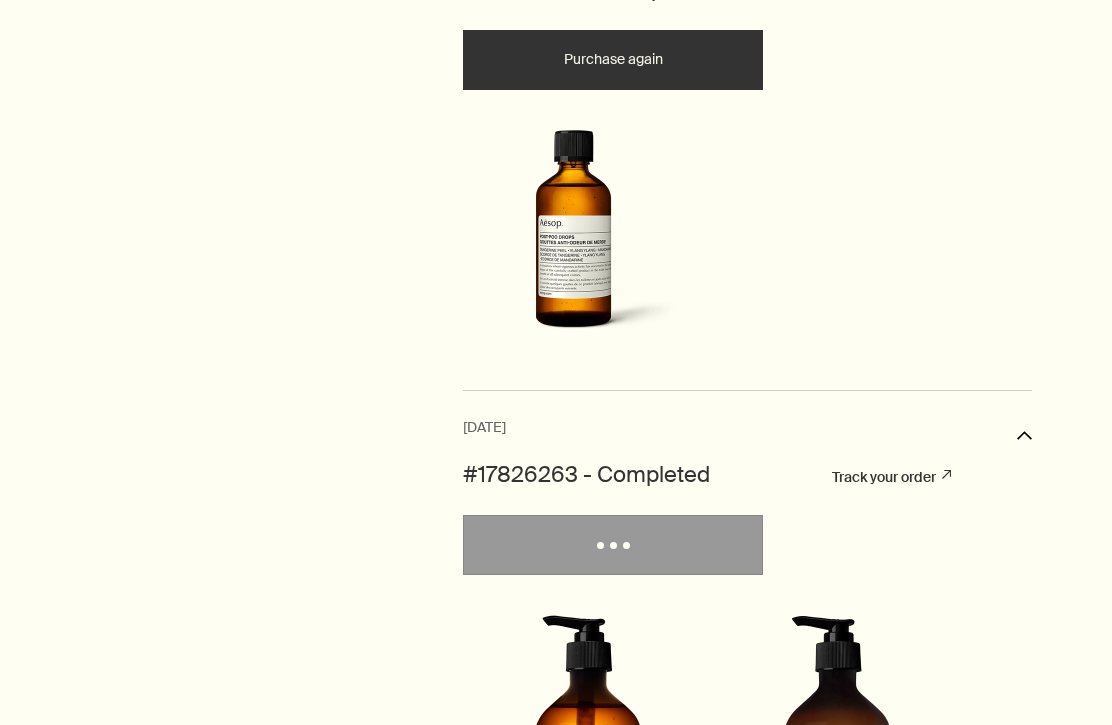 scroll, scrollTop: 1052, scrollLeft: 0, axis: vertical 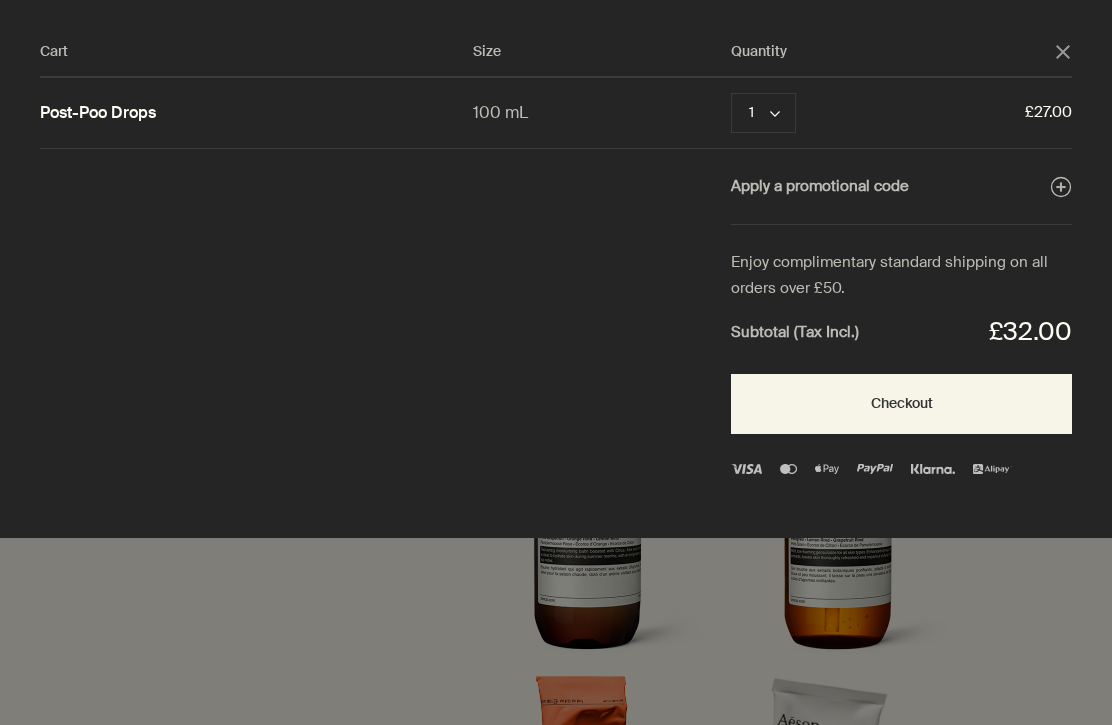 click on "close" 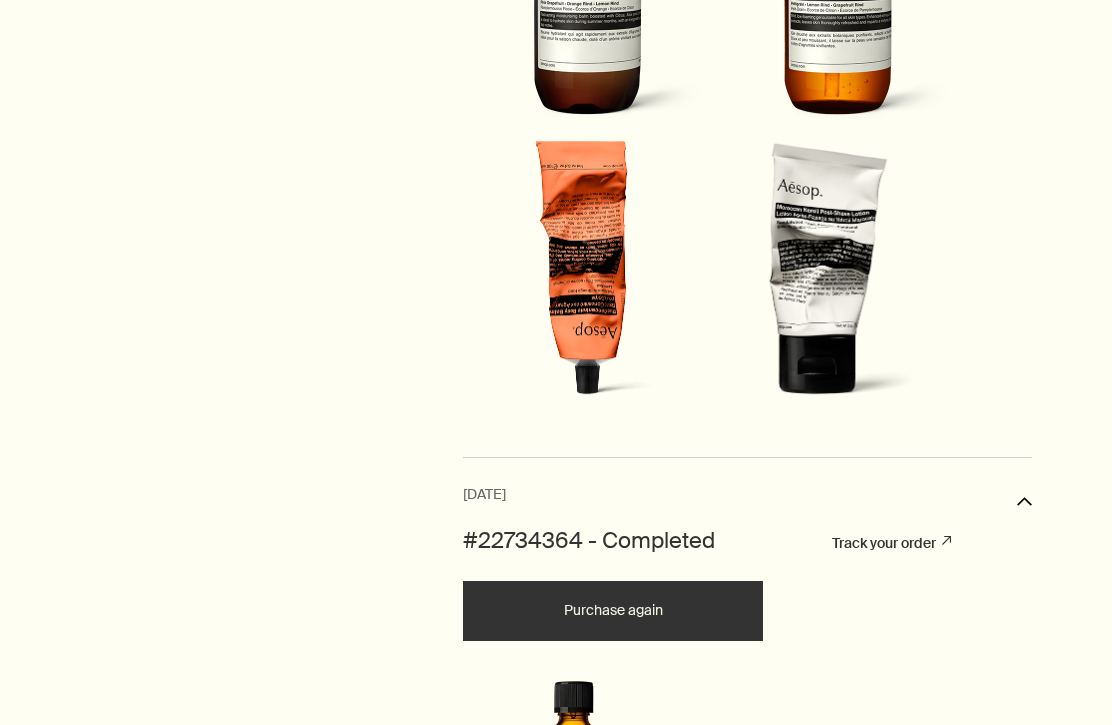 scroll, scrollTop: 1052, scrollLeft: 0, axis: vertical 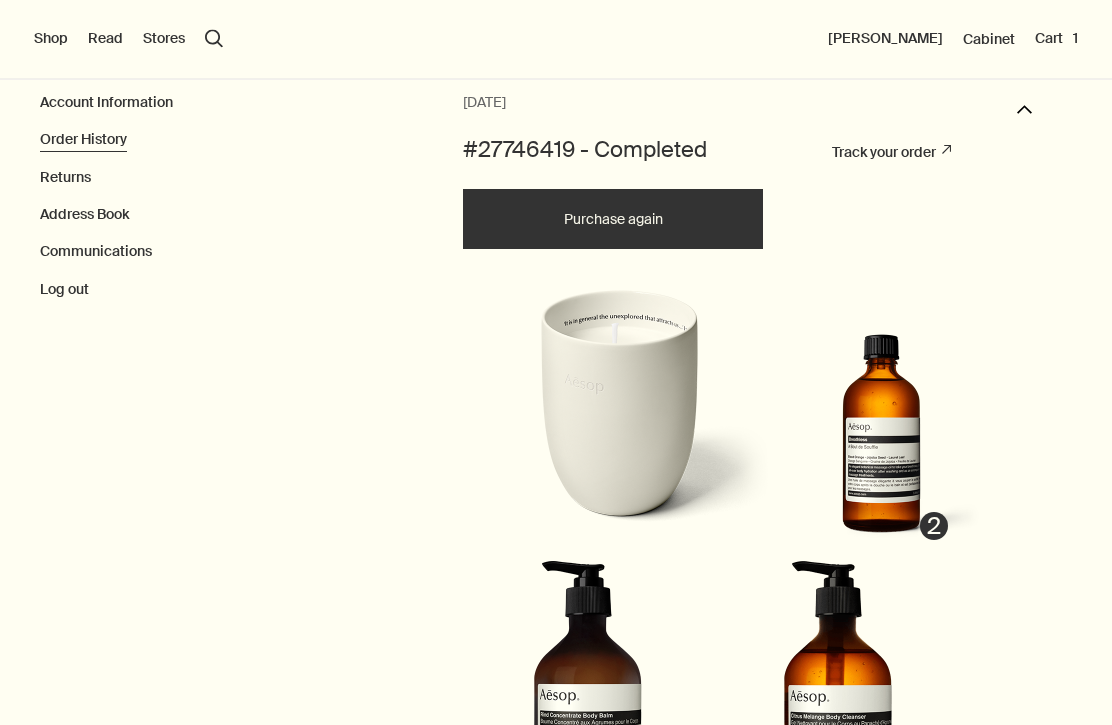 click on "Purchase again" at bounding box center (613, 220) 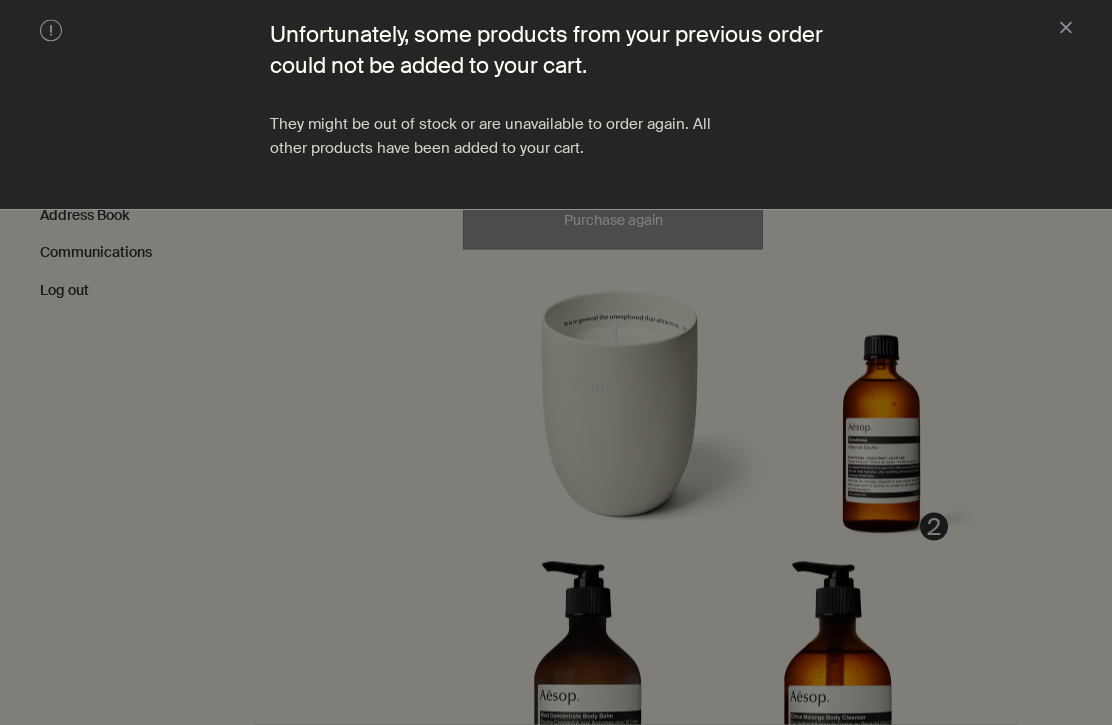 scroll, scrollTop: 325, scrollLeft: 0, axis: vertical 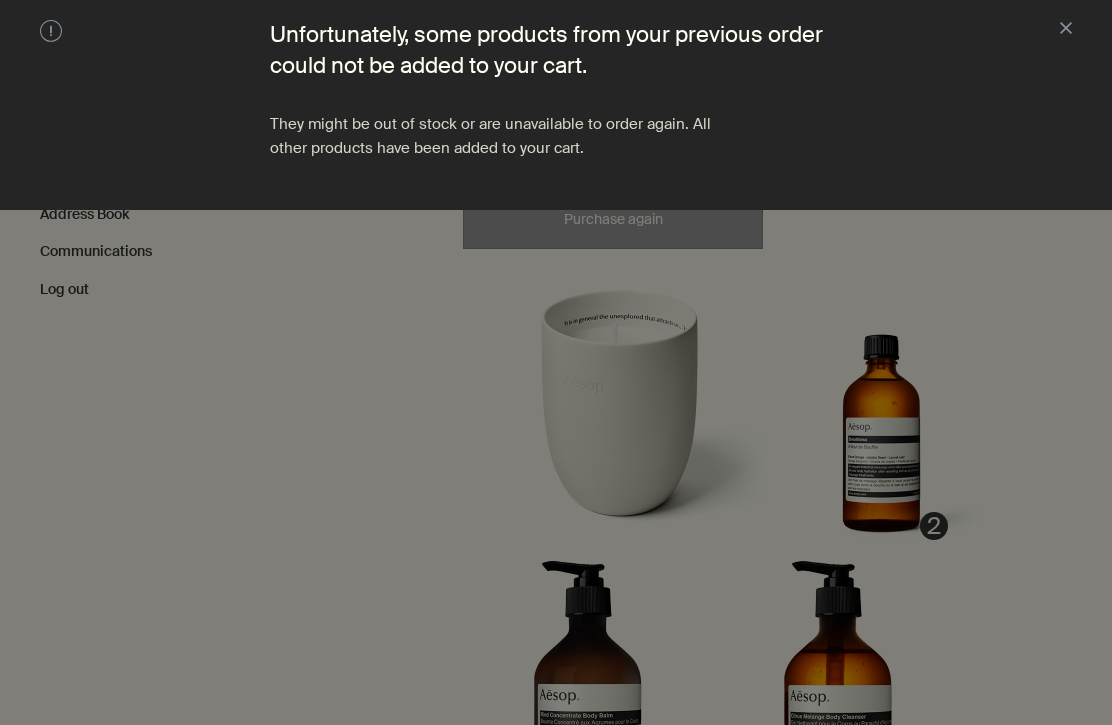 click on "close" at bounding box center (1066, 30) 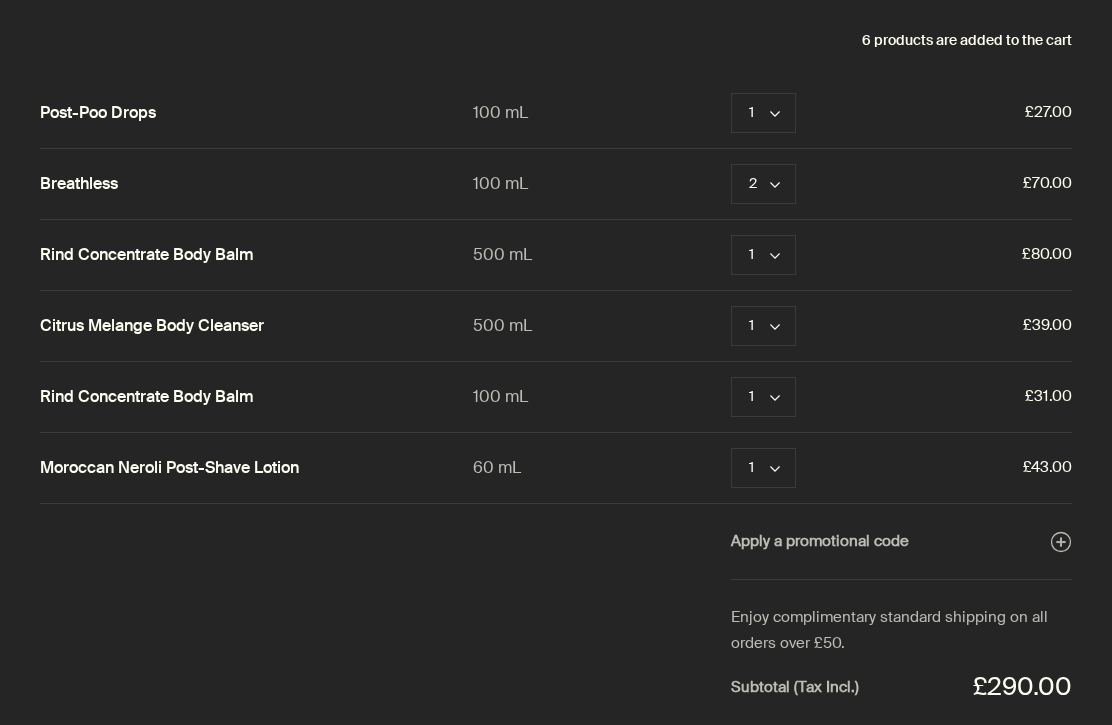 scroll, scrollTop: 0, scrollLeft: 0, axis: both 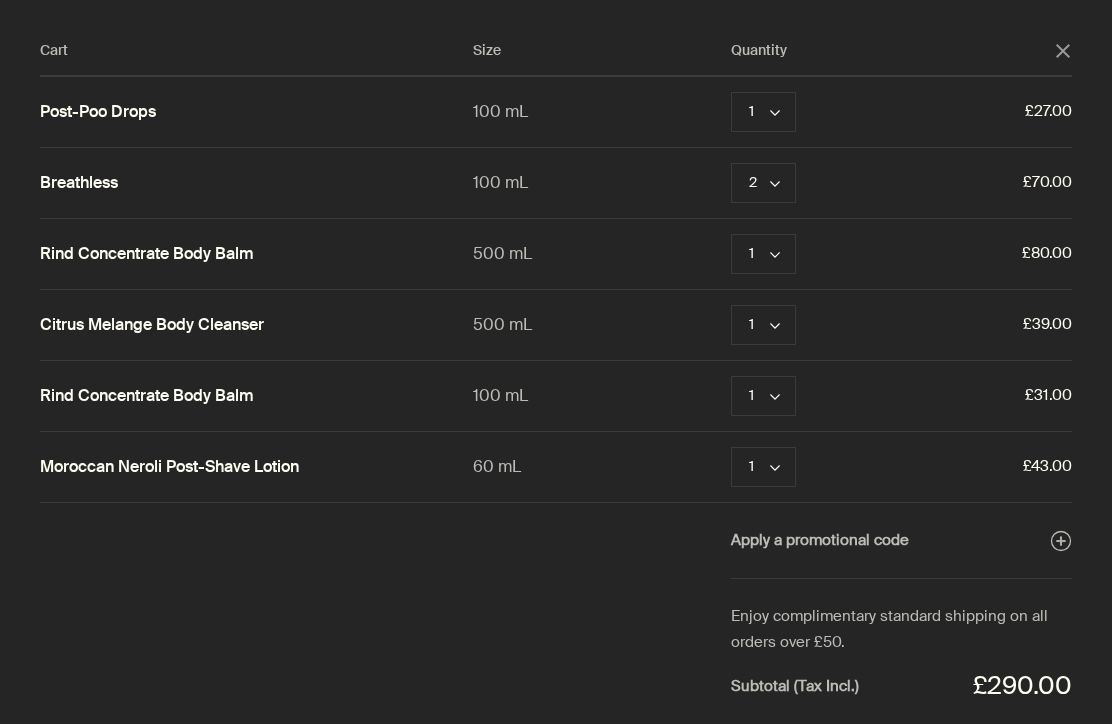 click on "2 chevron" at bounding box center (763, 184) 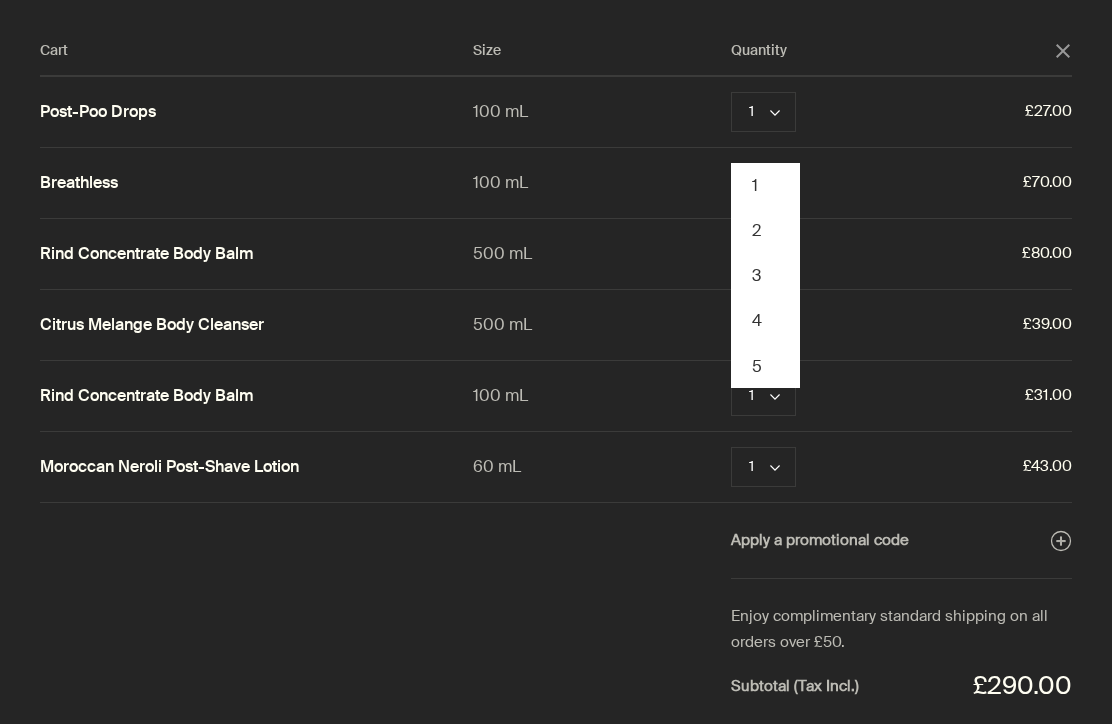click on "1" at bounding box center [765, 186] 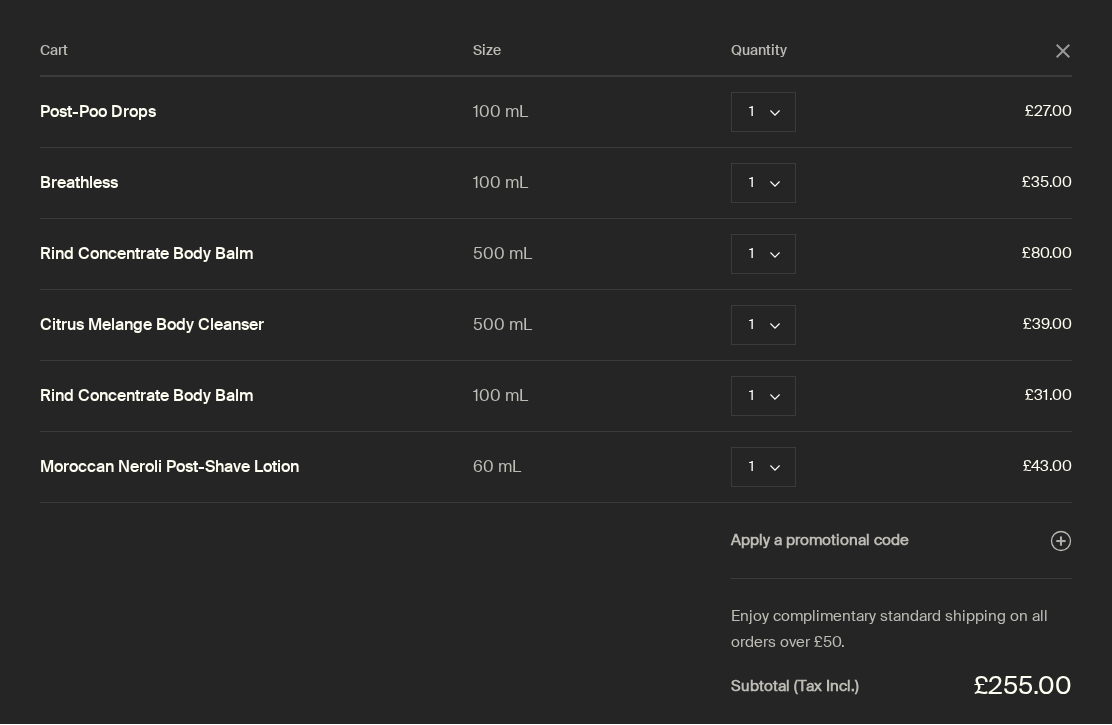 click on "chevron" 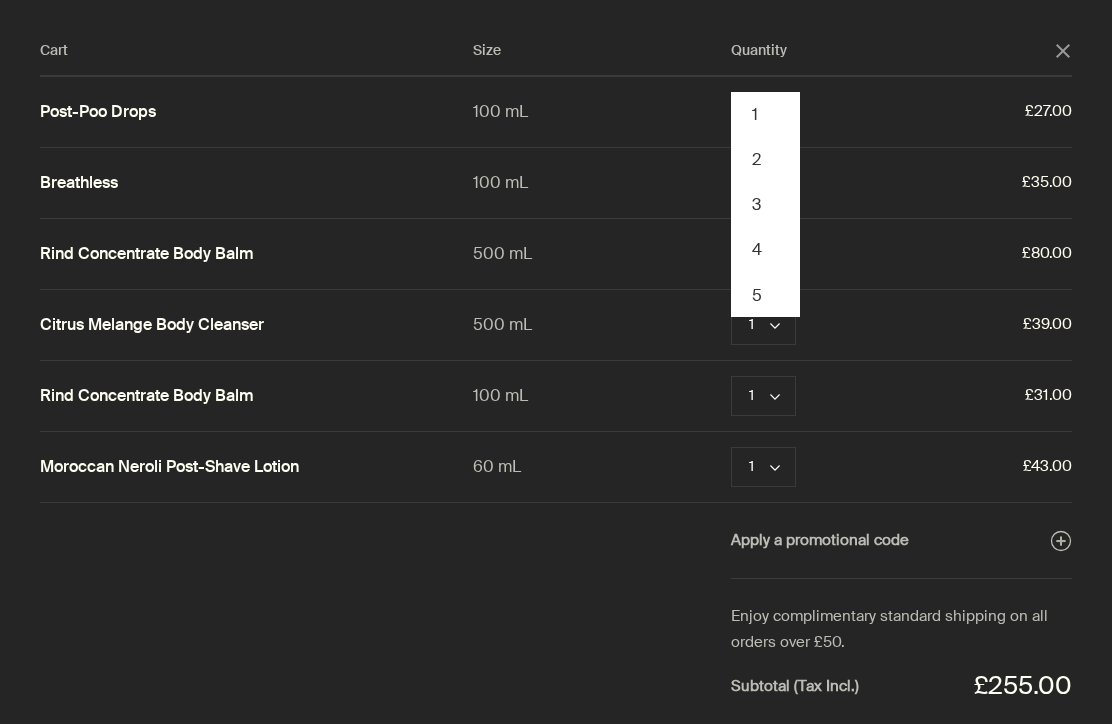 click on "2" at bounding box center [765, 160] 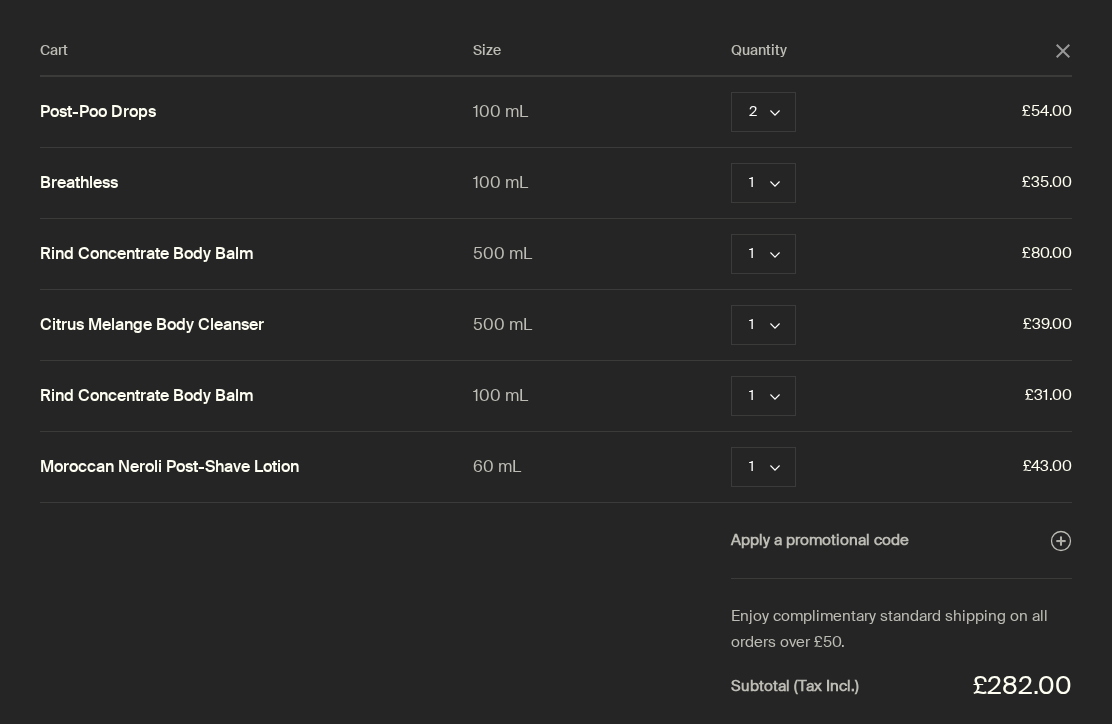 click on "1 chevron" at bounding box center [763, 326] 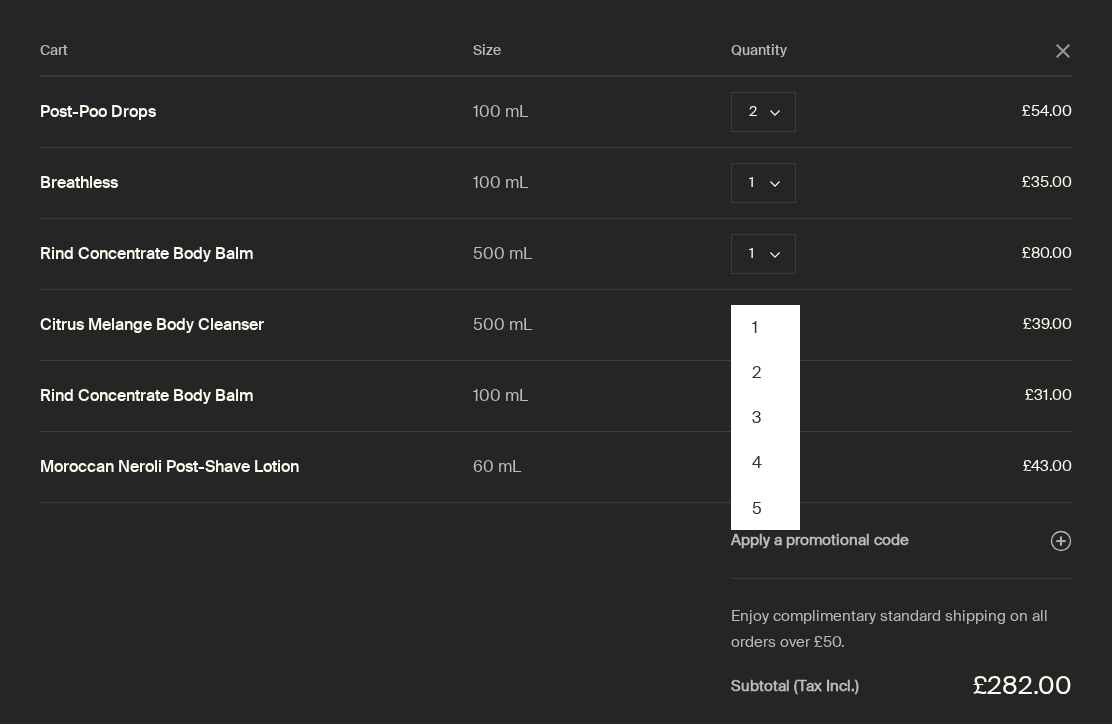 click on "Remove" at bounding box center [853, 326] 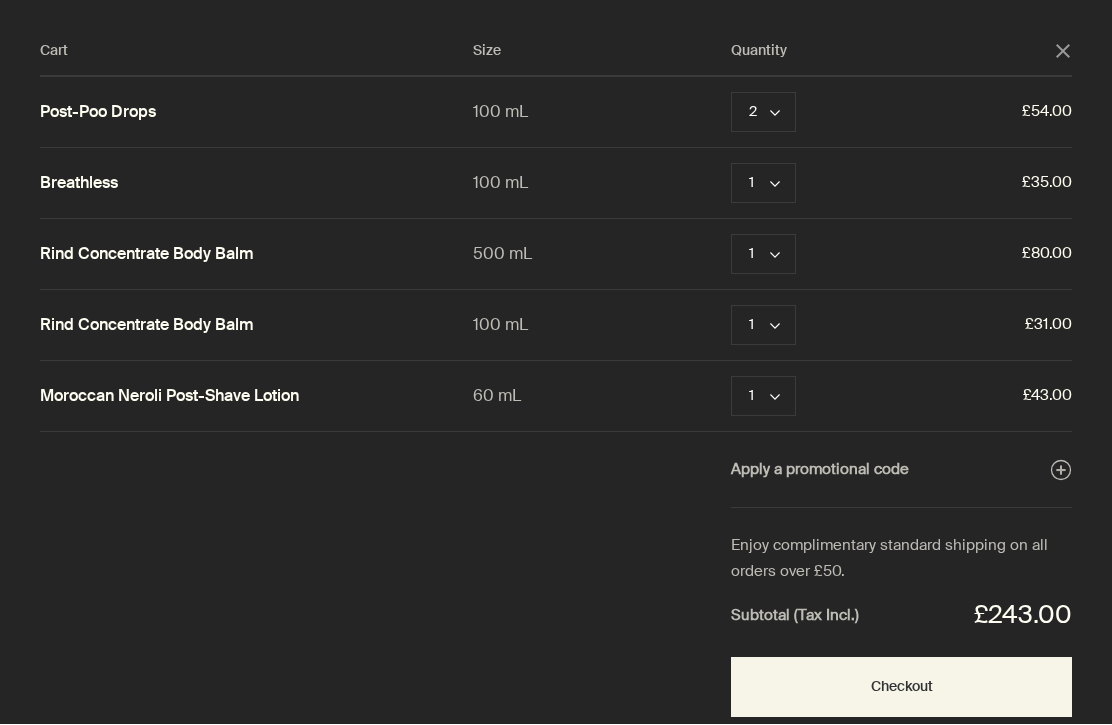 click on "Remove" at bounding box center [853, 326] 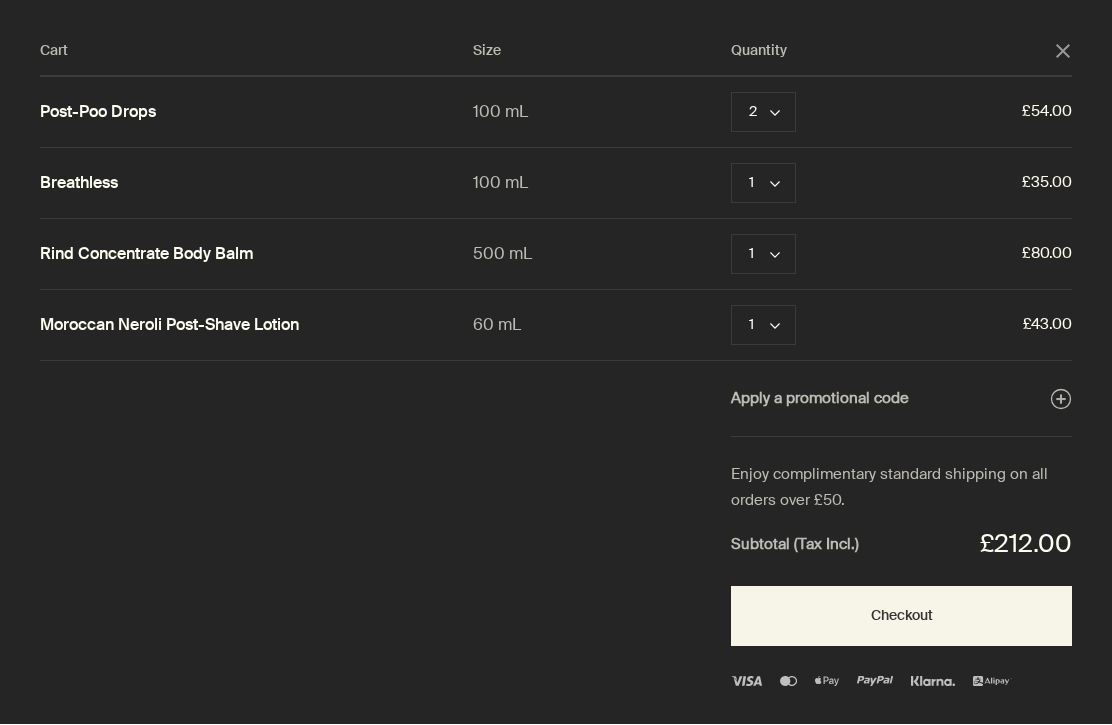 click on "Cart Size Quantity close Post-Poo Drops 100 mL  2 chevron Remove £54.00 Breathless 100 mL  1 chevron Remove £35.00 Rind Concentrate Body Balm 500 mL  1 chevron Remove £80.00 Moroccan Neroli Post-Shave Lotion 60 mL  1 chevron Remove £43.00 Apply a promotional code plusAndCloseWithCircle Enjoy complimentary standard shipping on all orders over £50. Subtotal (Tax Incl.) £212.00 Checkout" at bounding box center (576, 362) 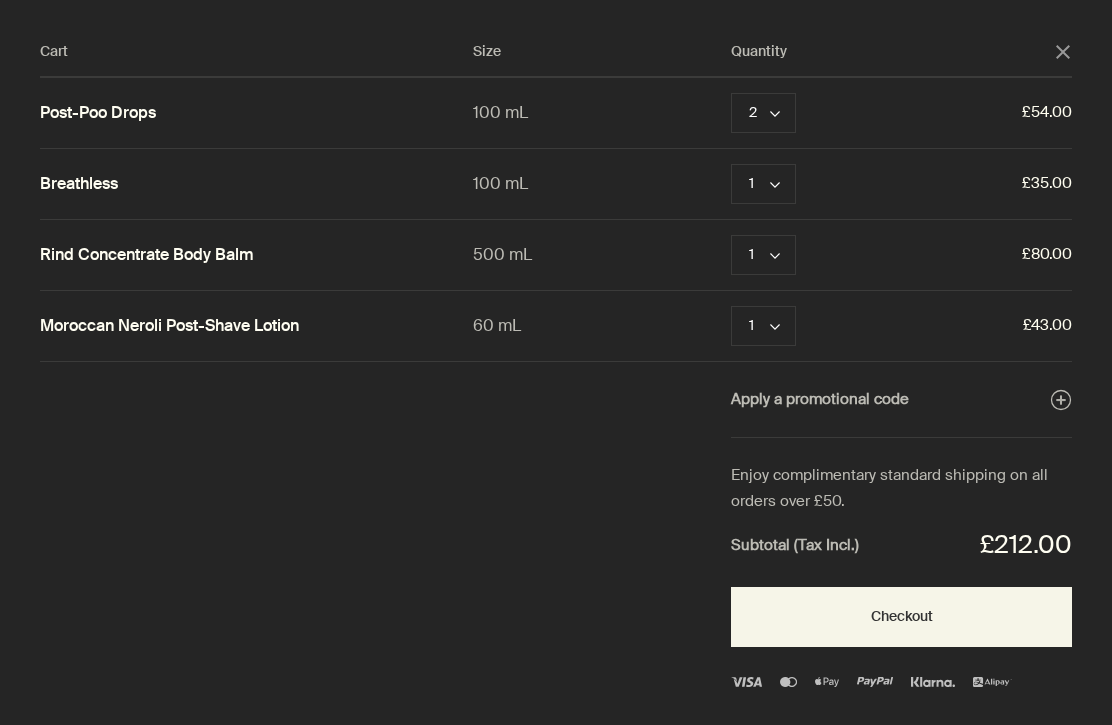 click on "Checkout" at bounding box center (901, 617) 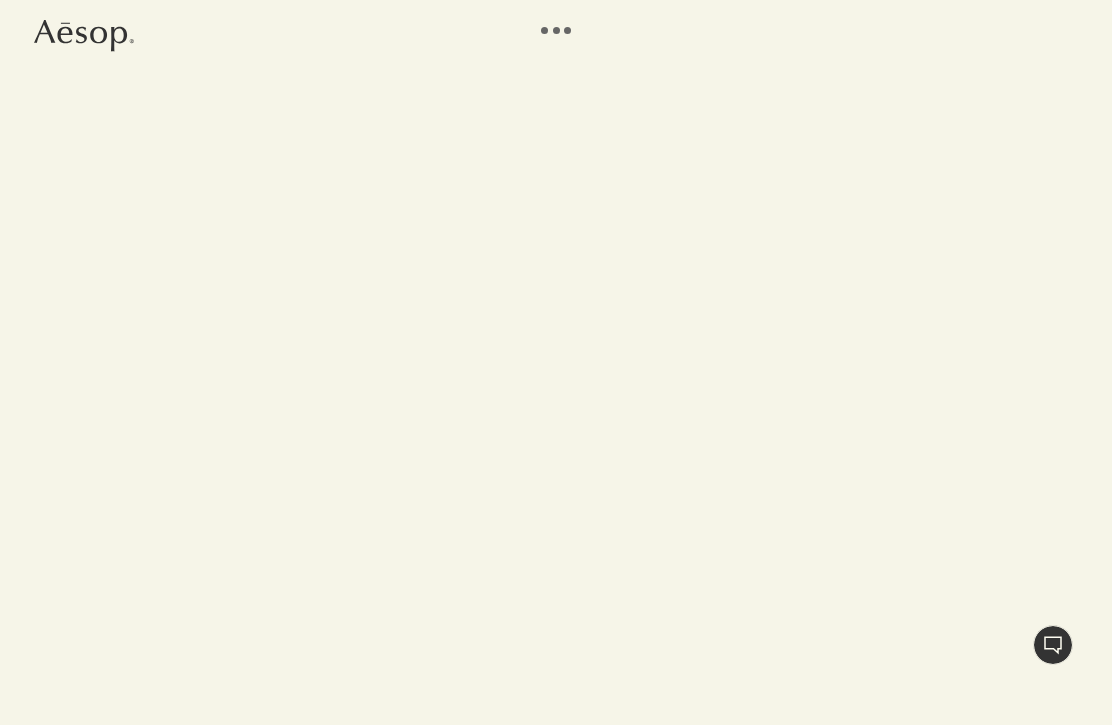 scroll, scrollTop: 0, scrollLeft: 0, axis: both 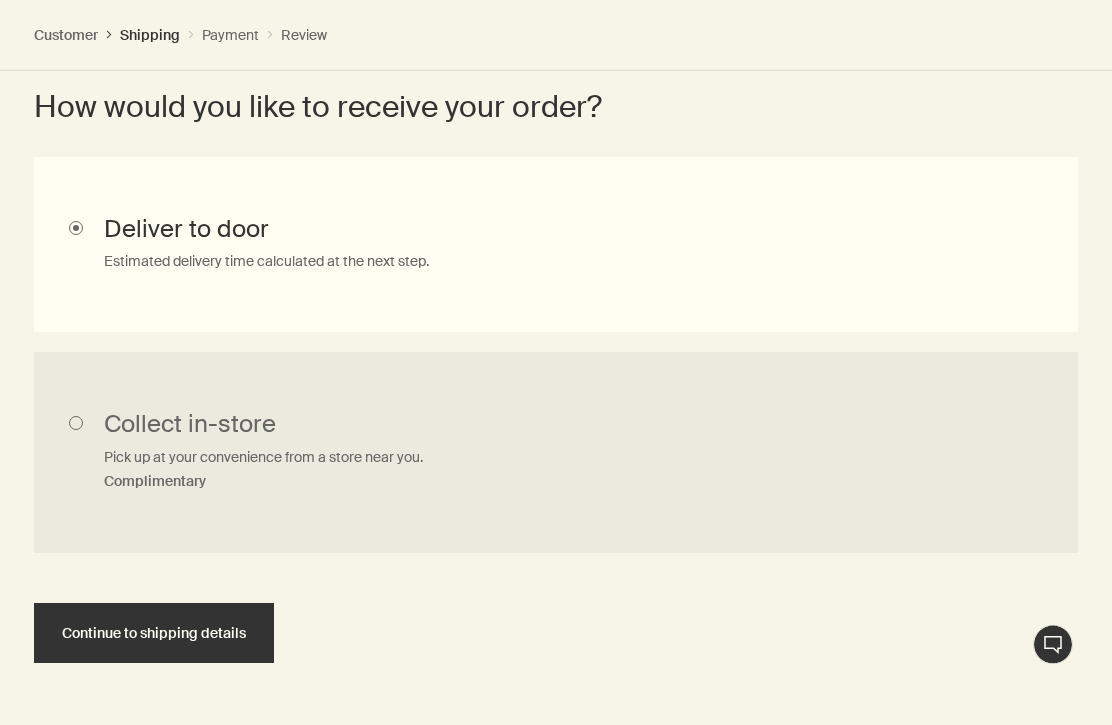click on "Continue to shipping details" at bounding box center [154, 634] 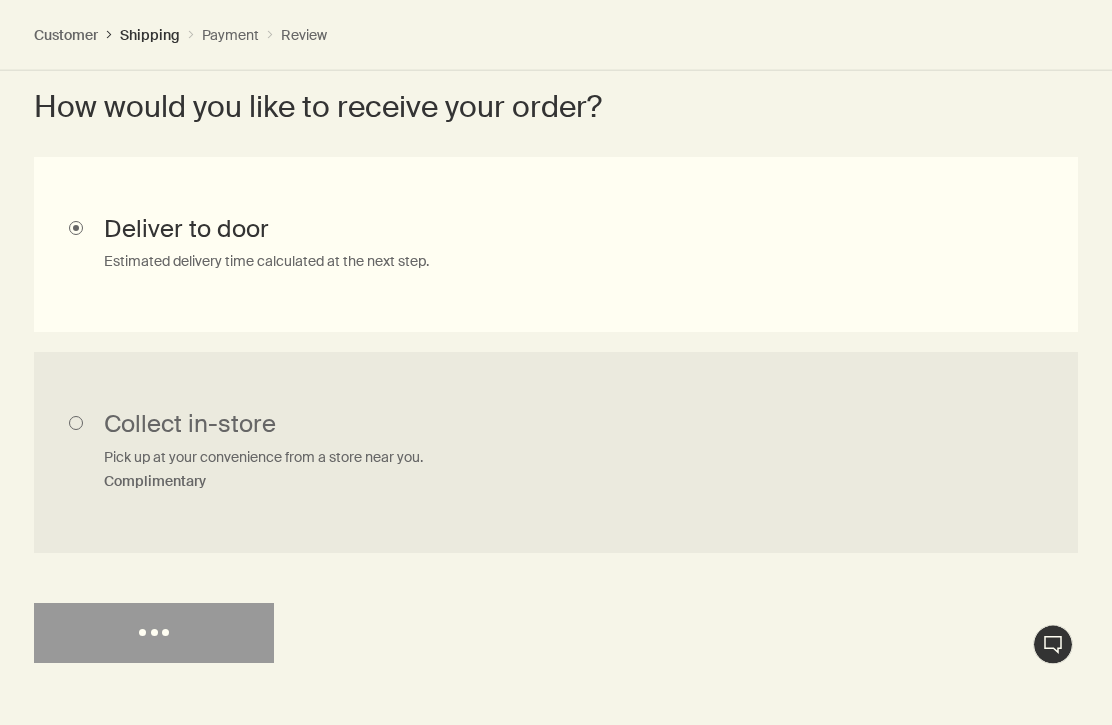 scroll, scrollTop: 1049, scrollLeft: 0, axis: vertical 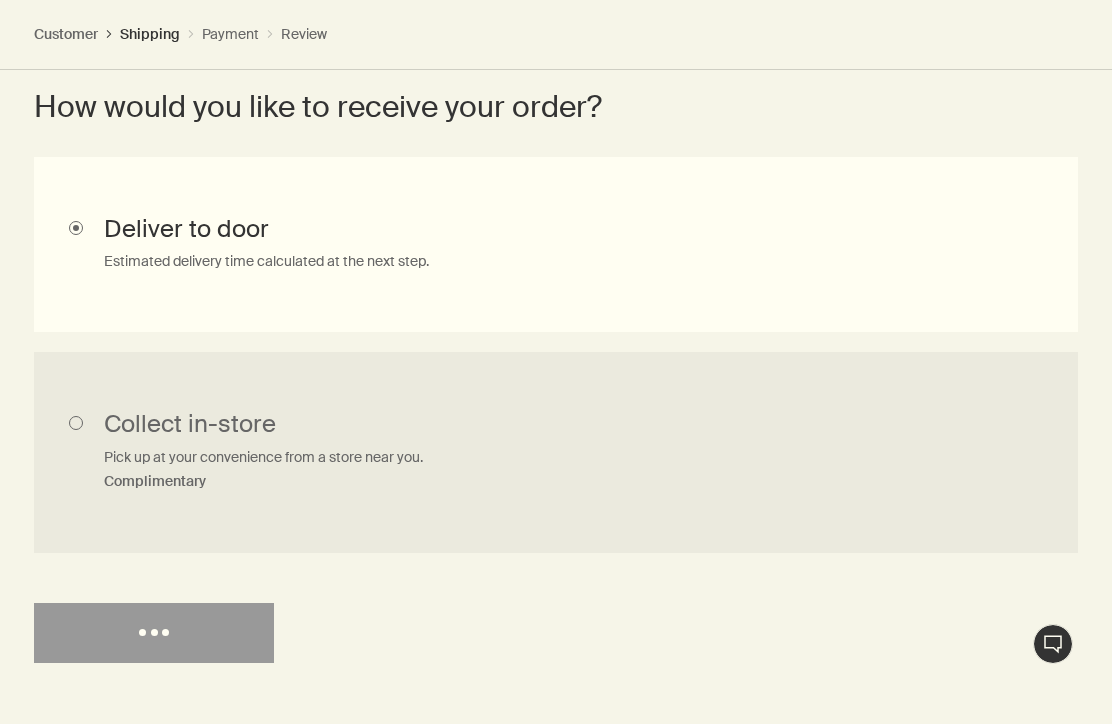 select on "GB" 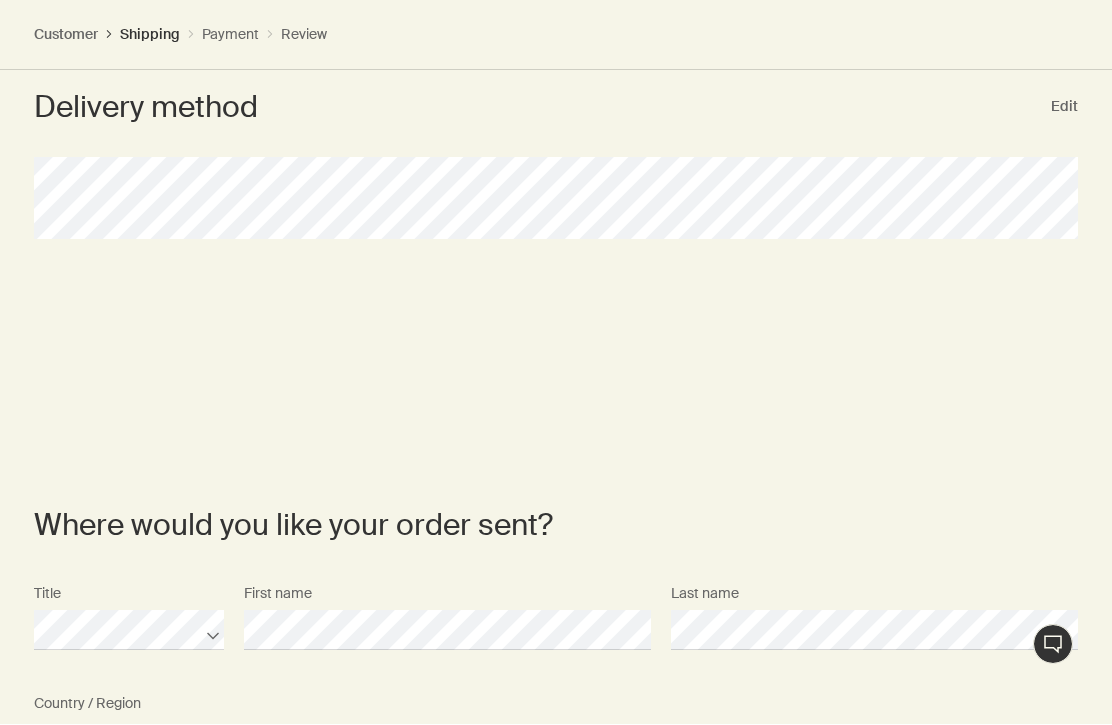 scroll, scrollTop: 0, scrollLeft: 0, axis: both 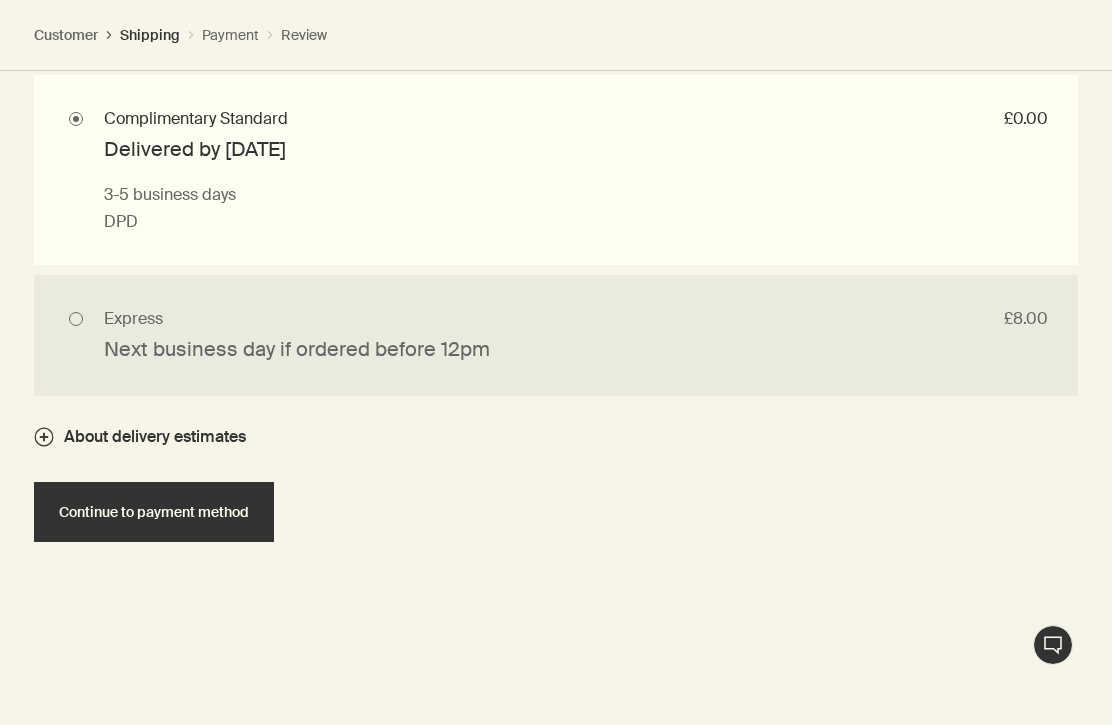 click on "Continue to payment method" at bounding box center [154, 512] 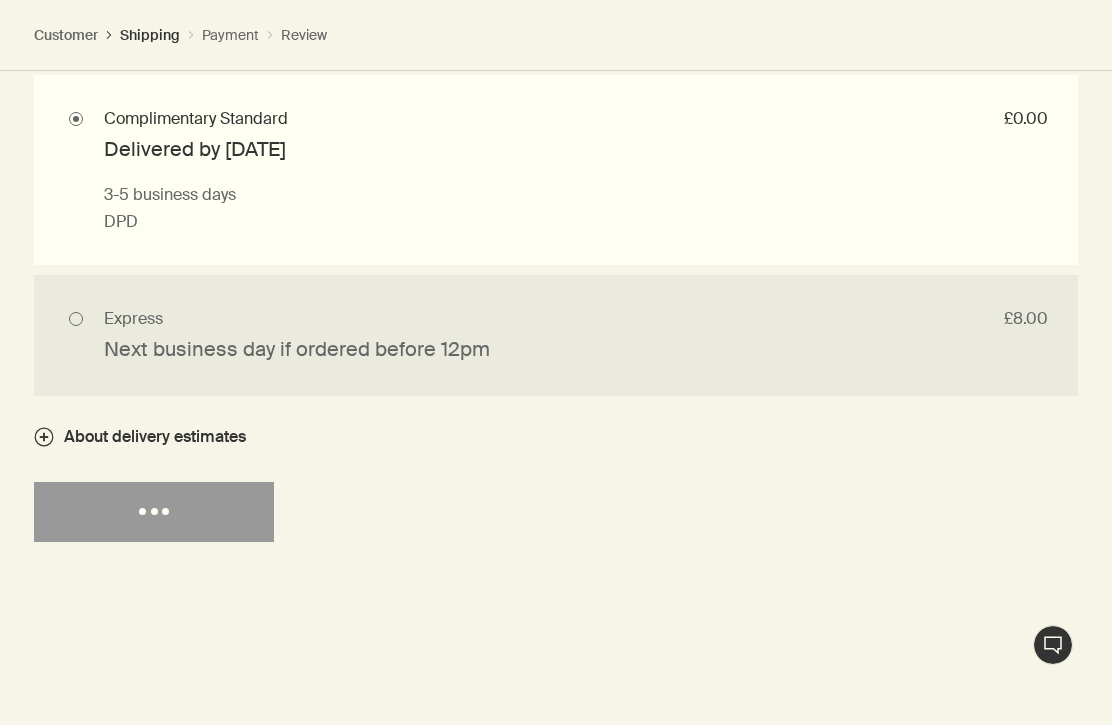 select on "GB" 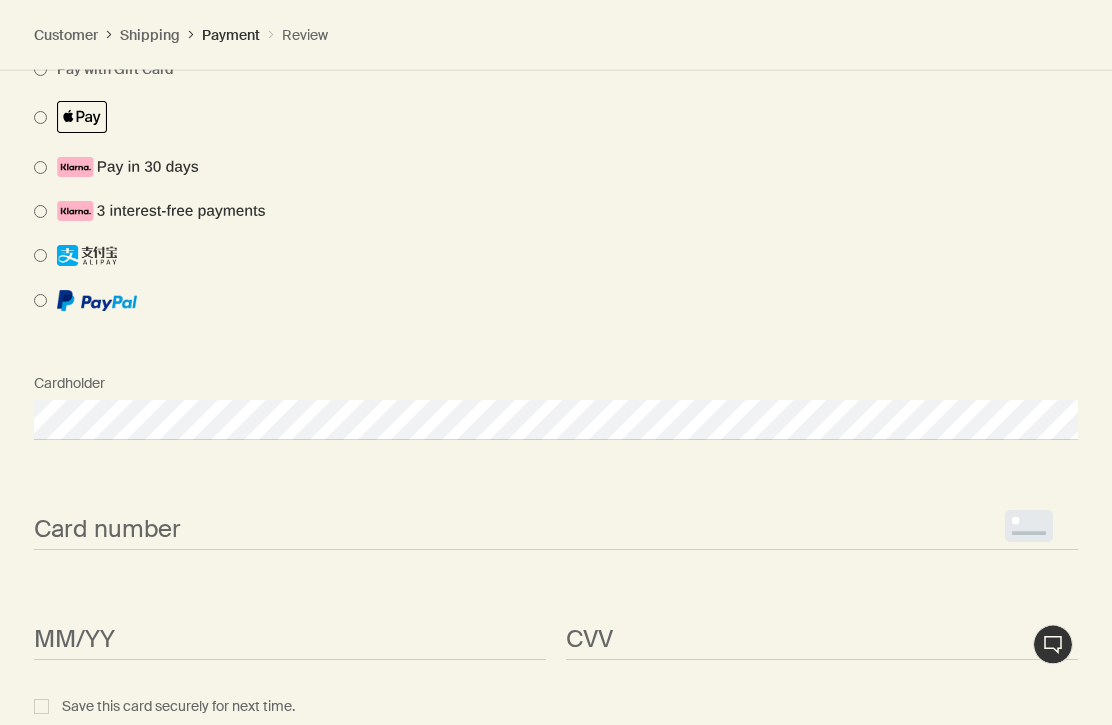 scroll, scrollTop: 2182, scrollLeft: 0, axis: vertical 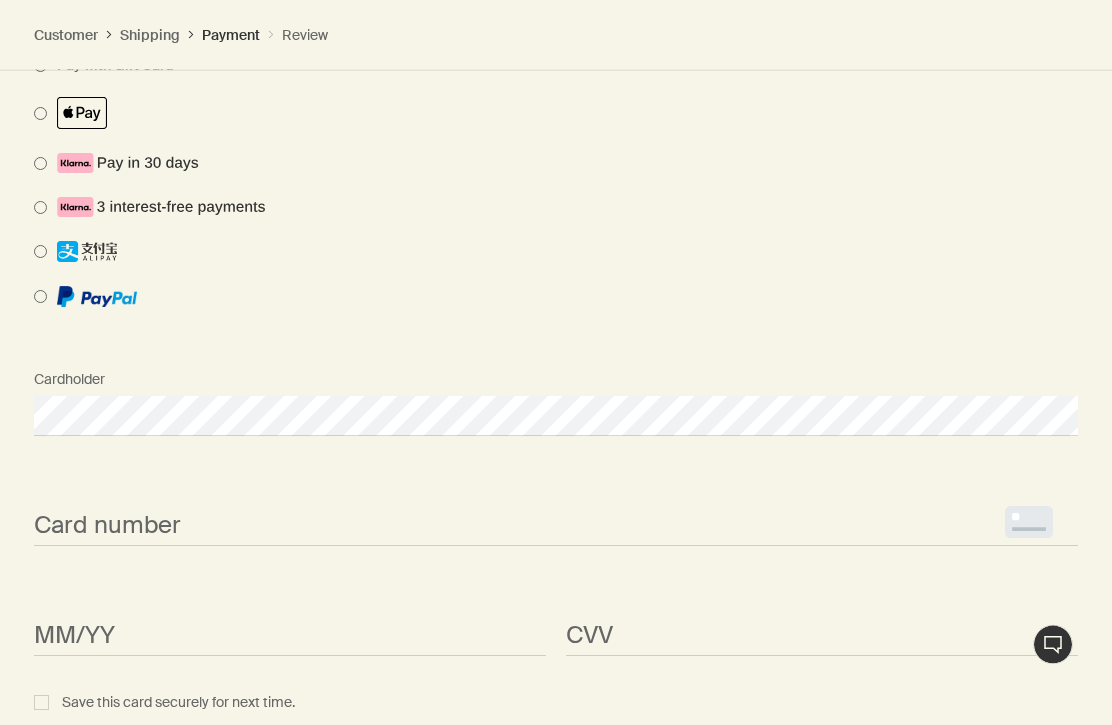 click on "<p>Your browser does not support iframes.</p>" at bounding box center [556, 527] 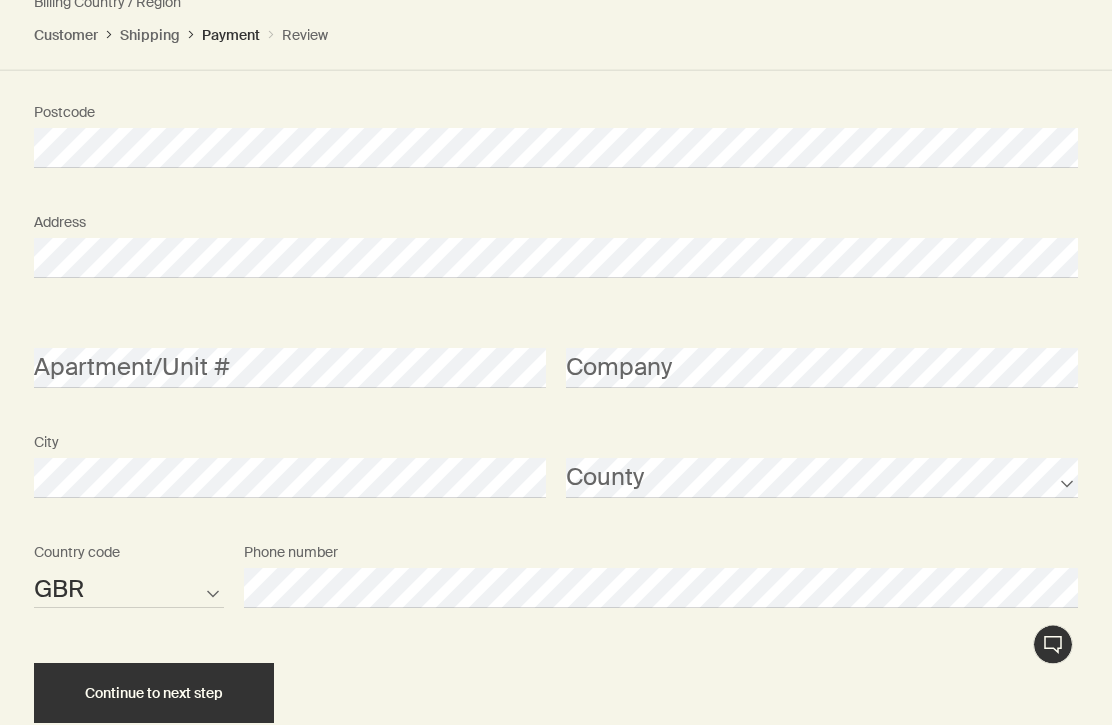 scroll, scrollTop: 3019, scrollLeft: 0, axis: vertical 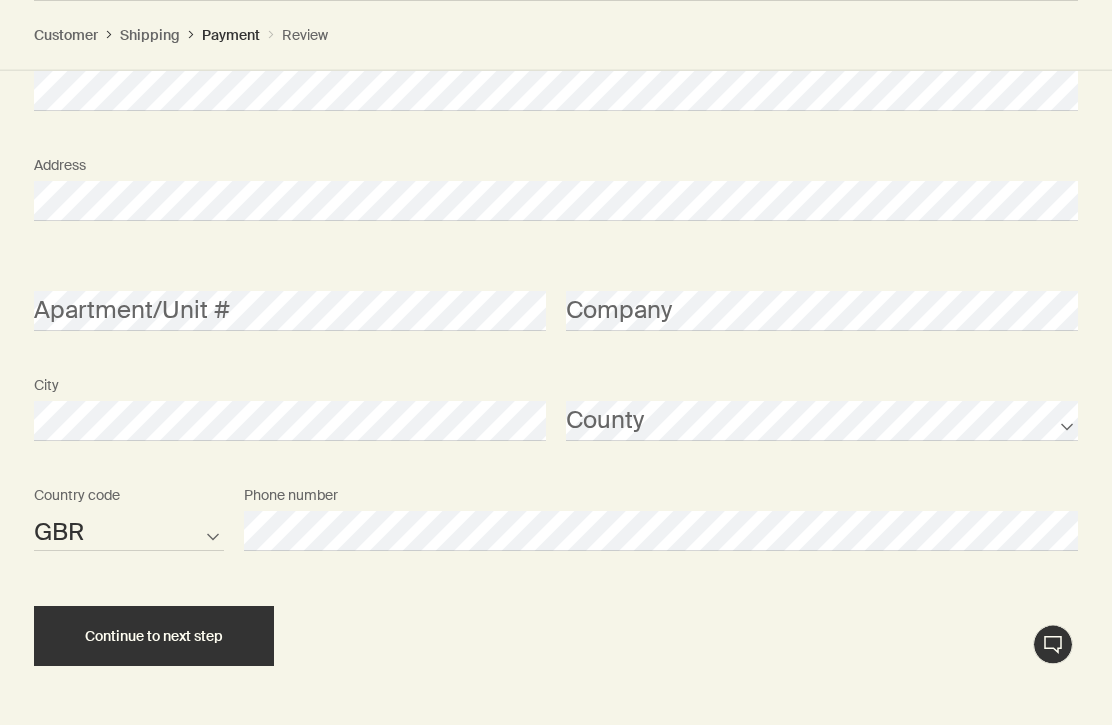 click on "Continue to next step" at bounding box center [154, 637] 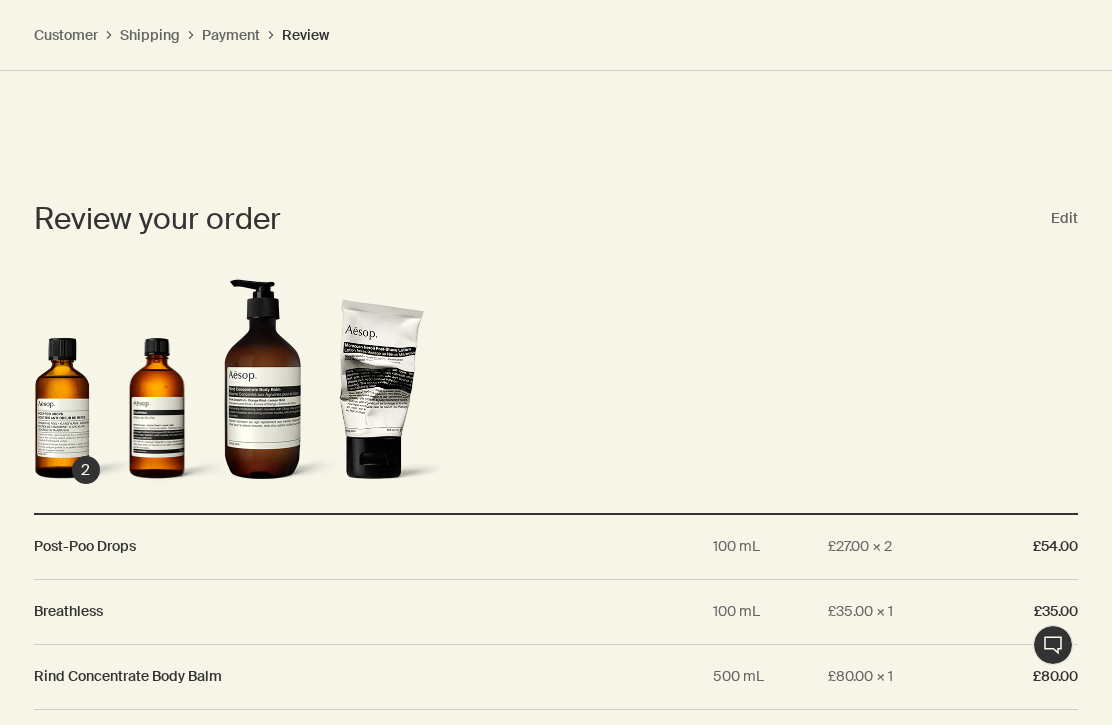 scroll, scrollTop: 2289, scrollLeft: 0, axis: vertical 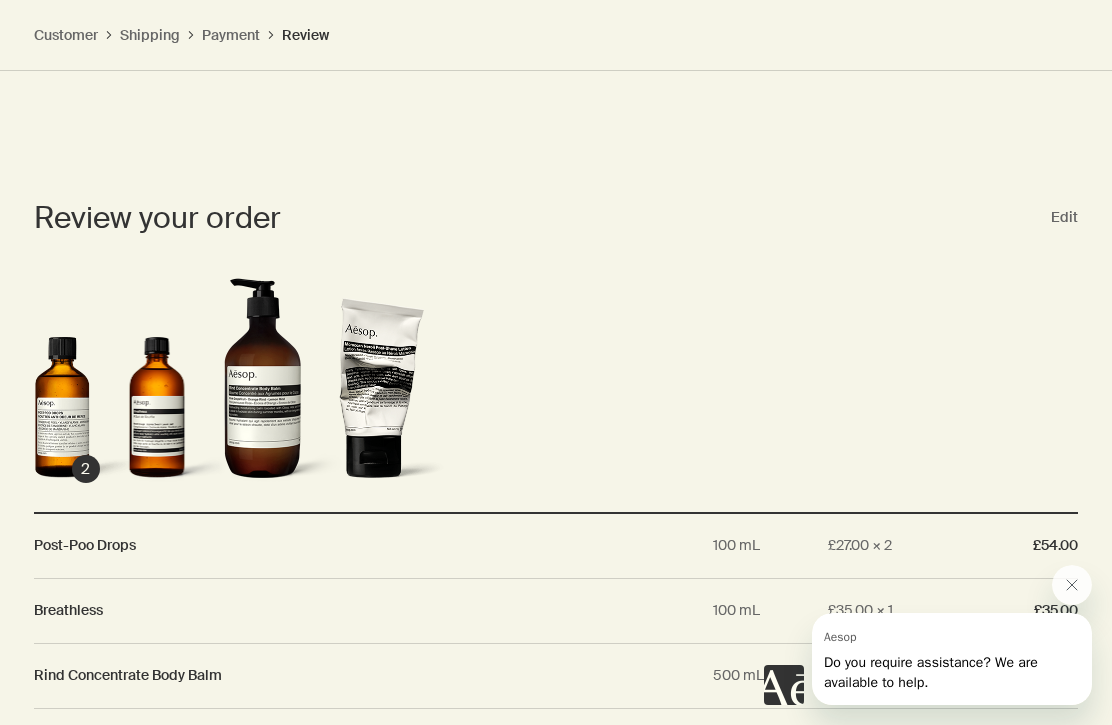 click 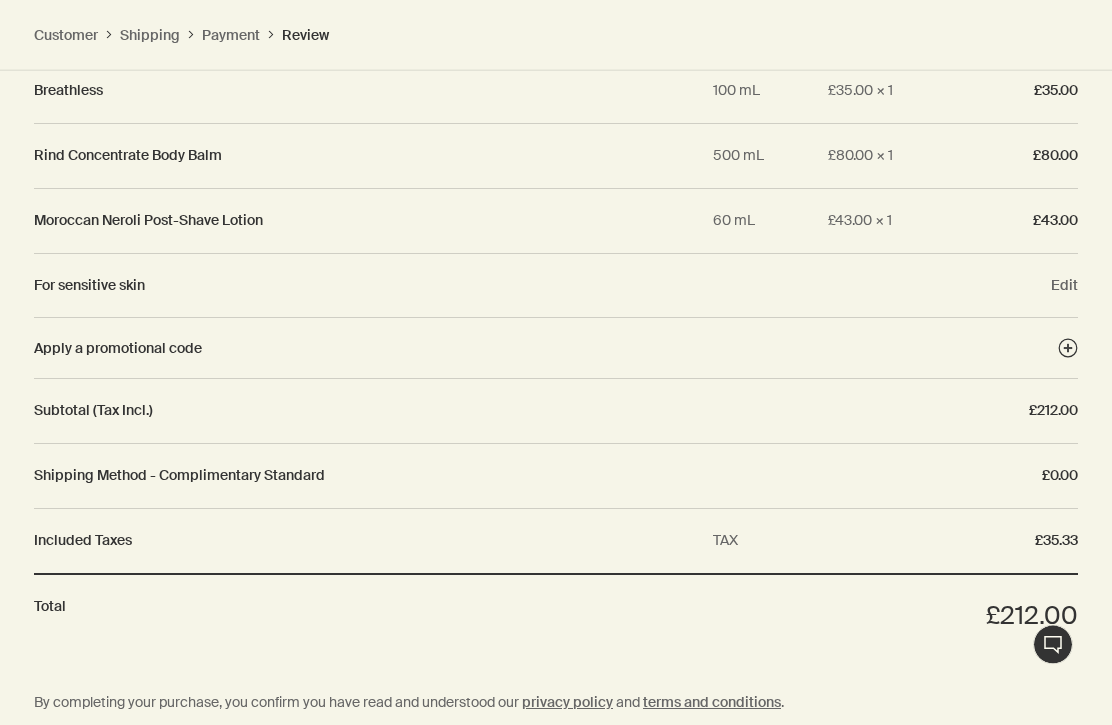 scroll, scrollTop: 2814, scrollLeft: 0, axis: vertical 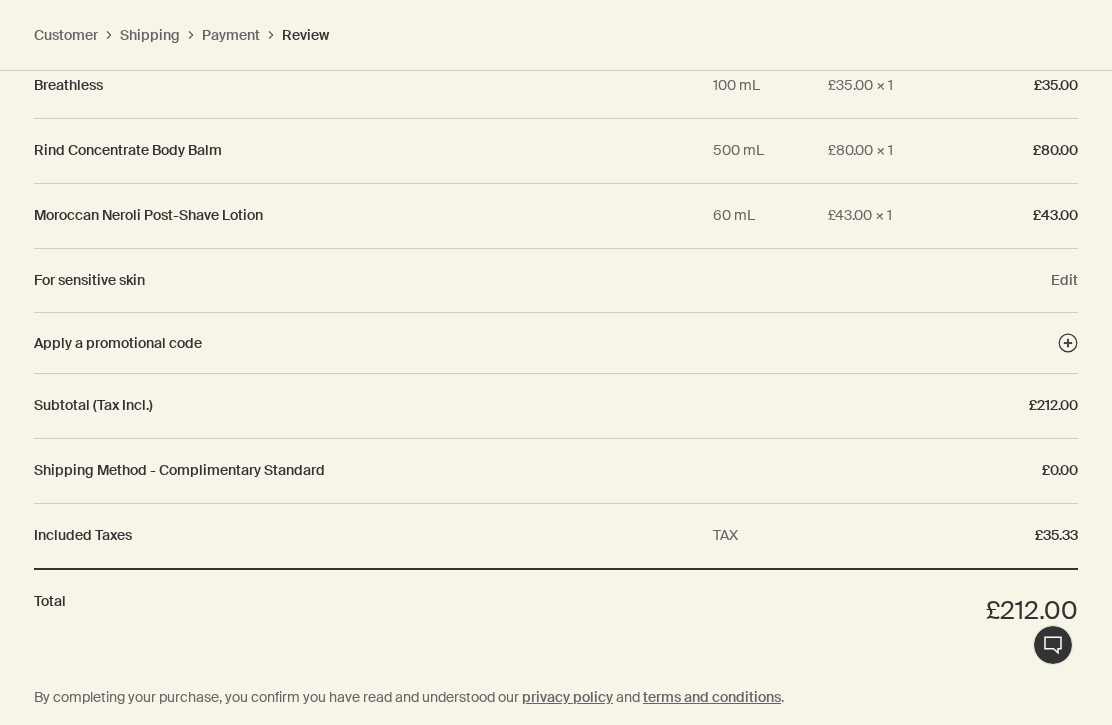 click on "Edit" at bounding box center (1064, 280) 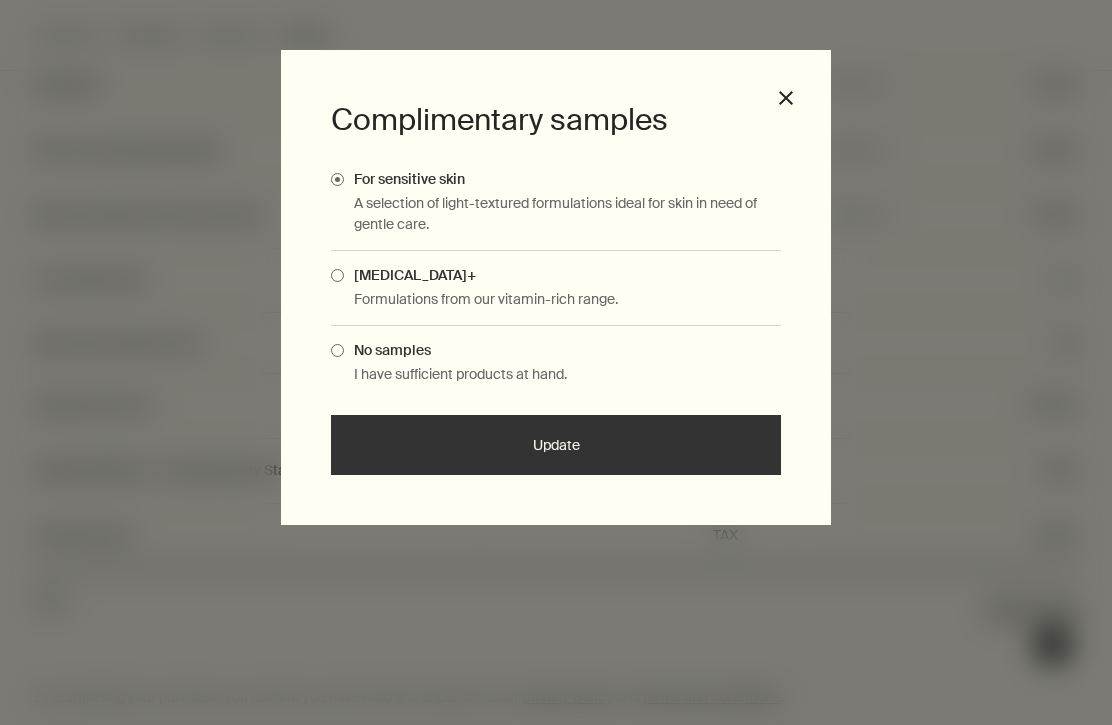 click on "Skin Care+" at bounding box center [410, 275] 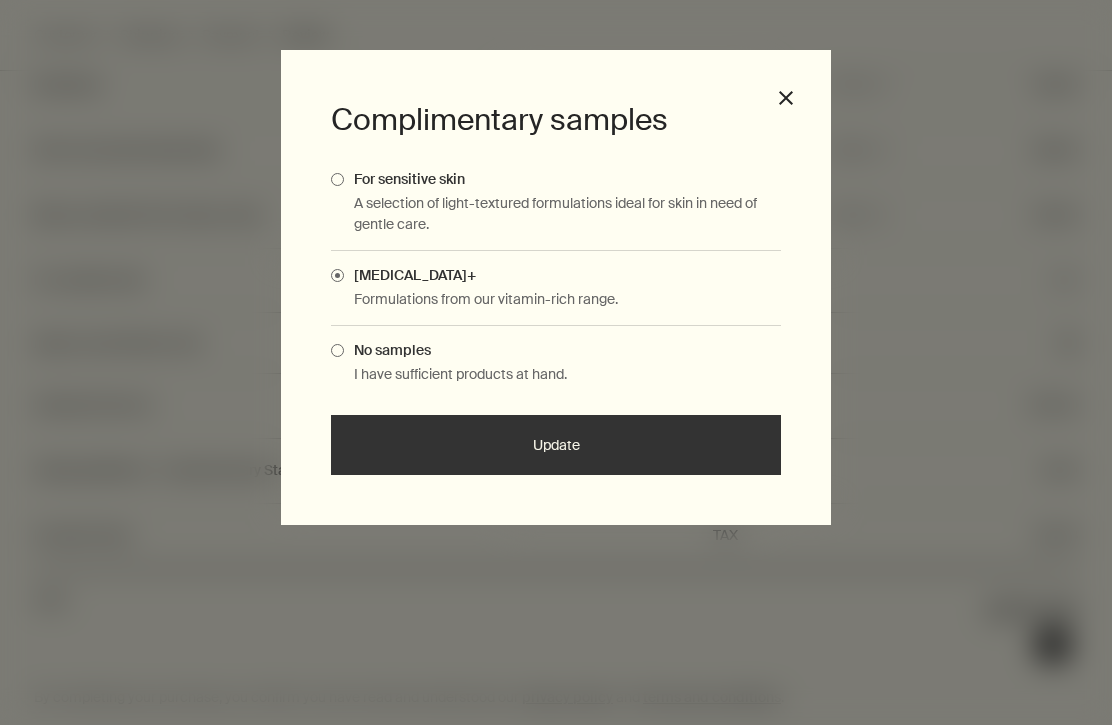 click on "Update" at bounding box center [556, 445] 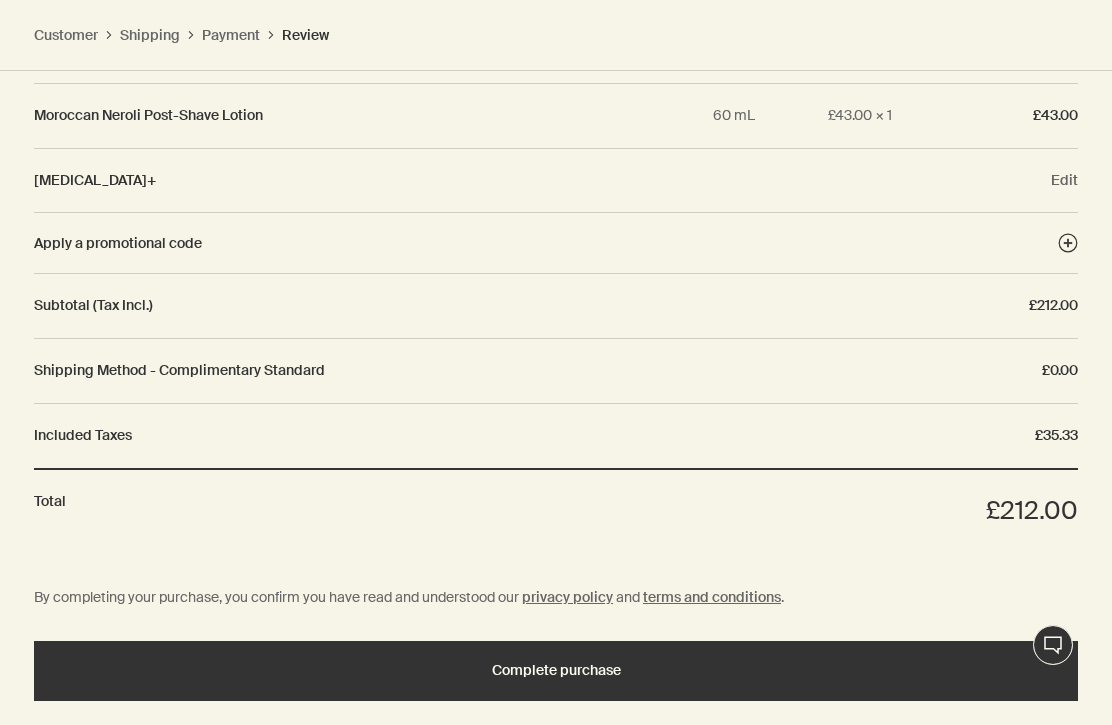 scroll, scrollTop: 2942, scrollLeft: 0, axis: vertical 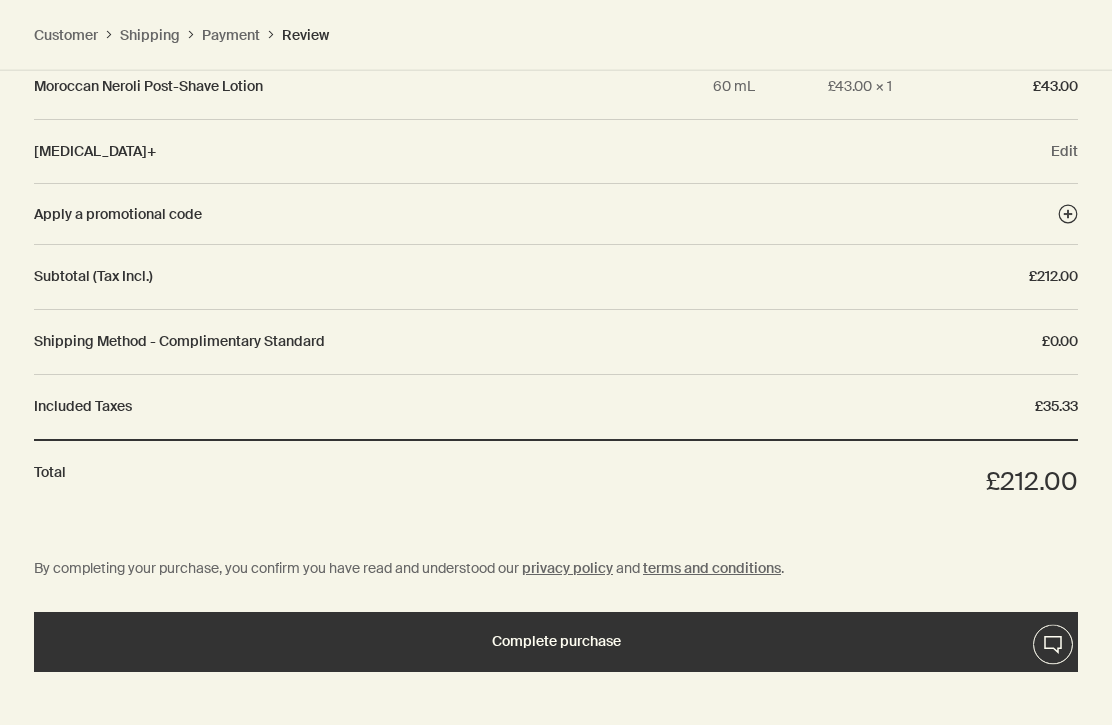 click on "Complete purchase" at bounding box center (556, 642) 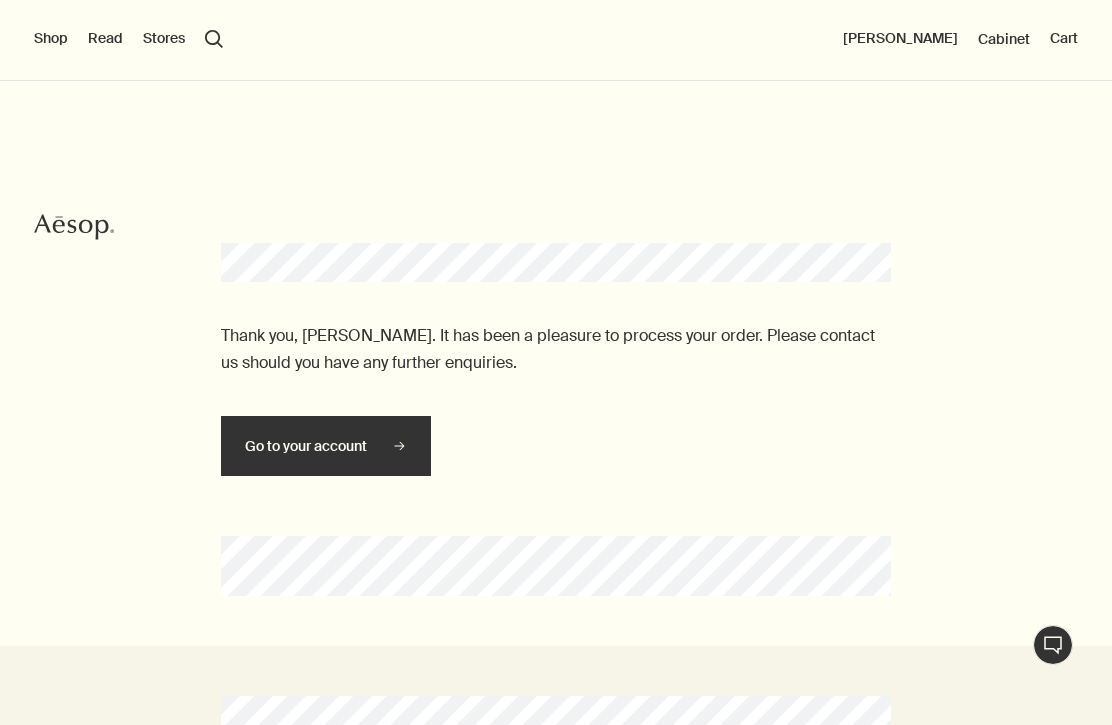 scroll, scrollTop: 0, scrollLeft: 0, axis: both 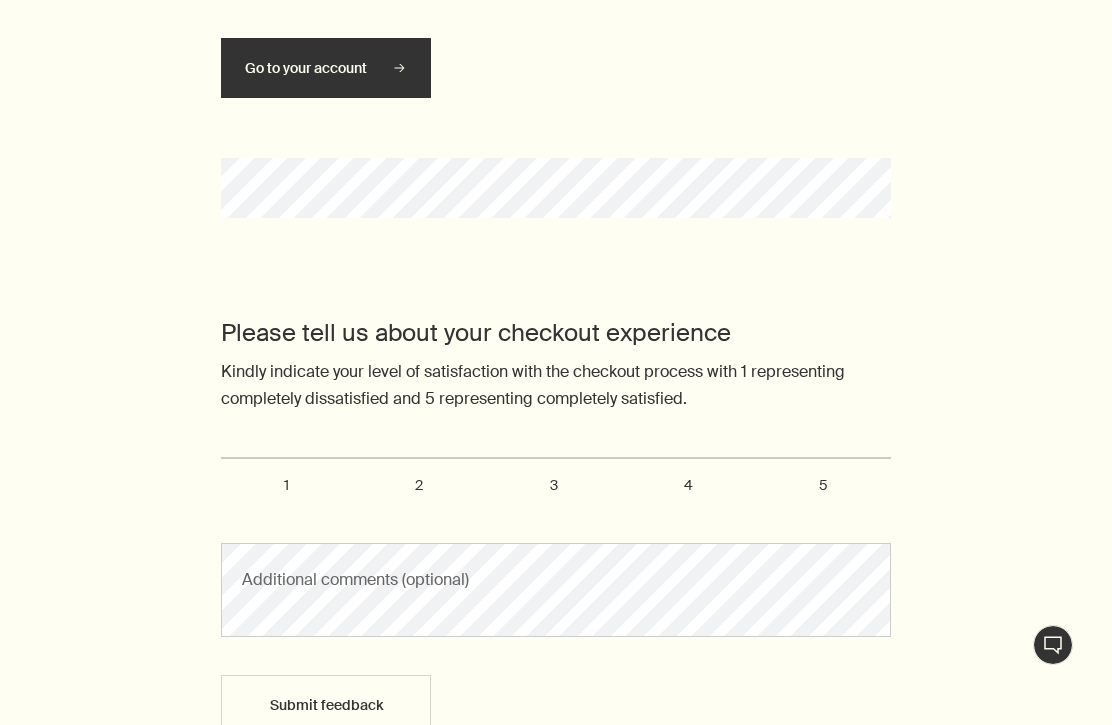click on "5" at bounding box center [823, 485] 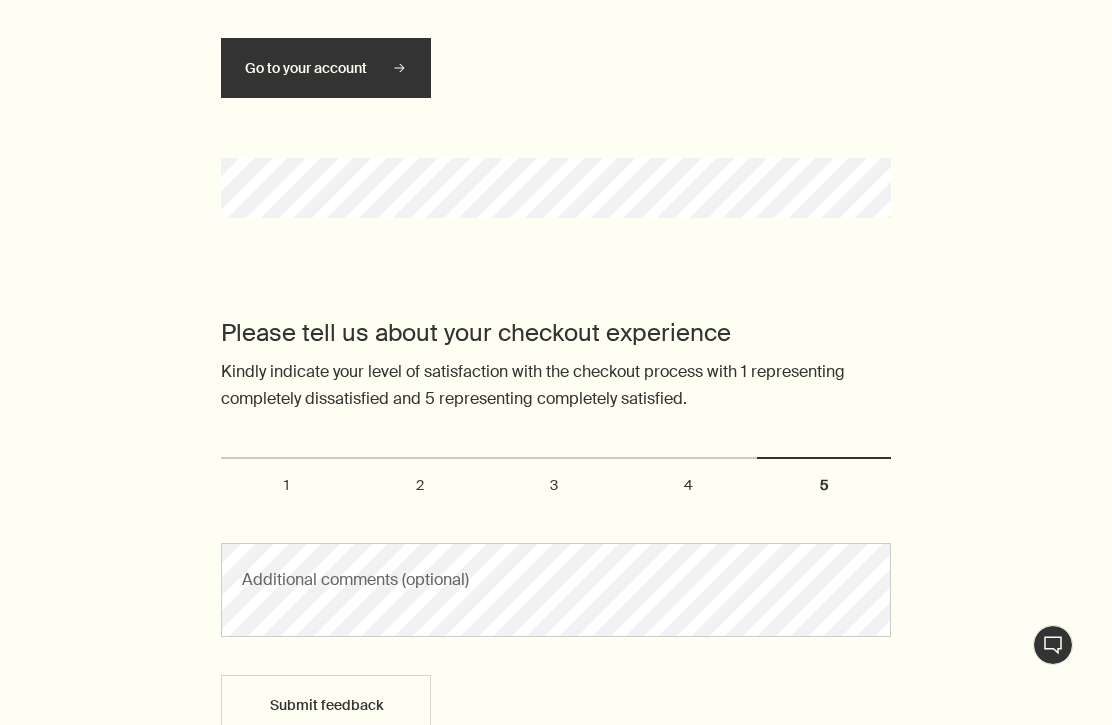 radio on "true" 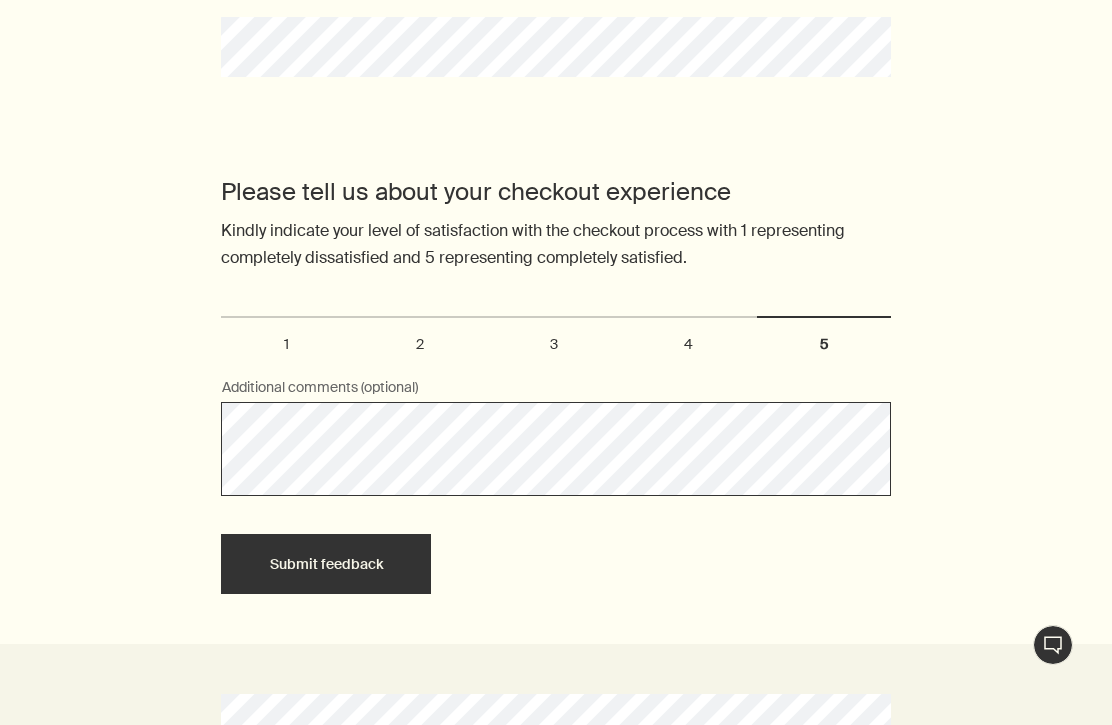 scroll, scrollTop: 518, scrollLeft: 0, axis: vertical 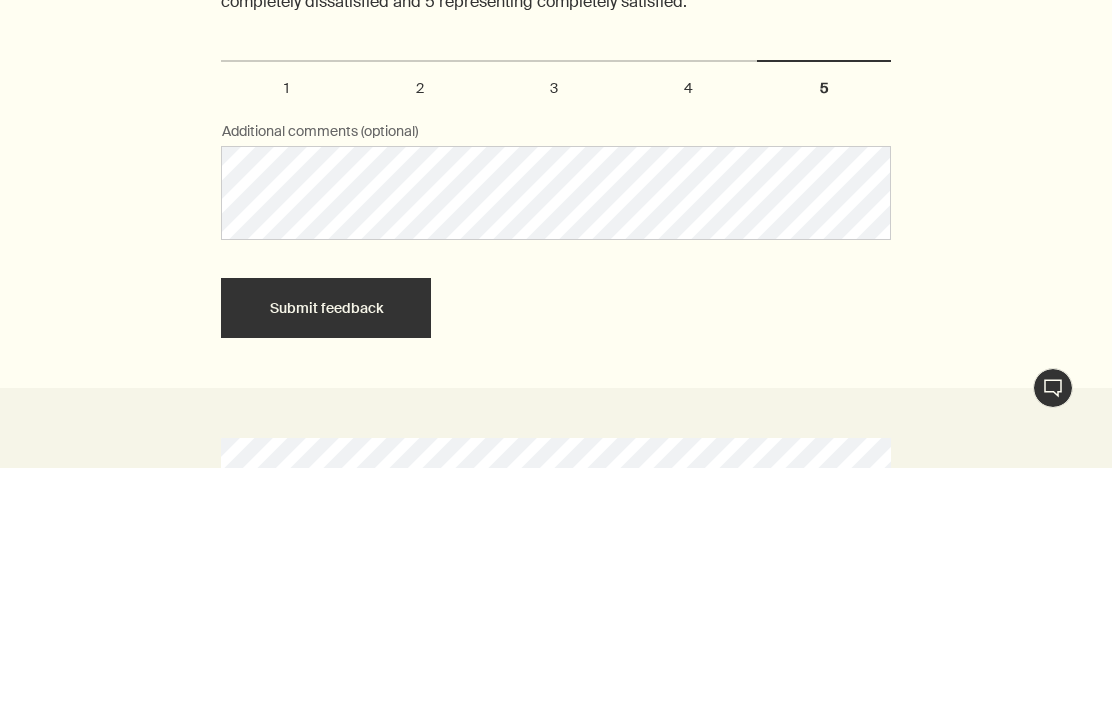 click on "Submit feedback" at bounding box center (326, 565) 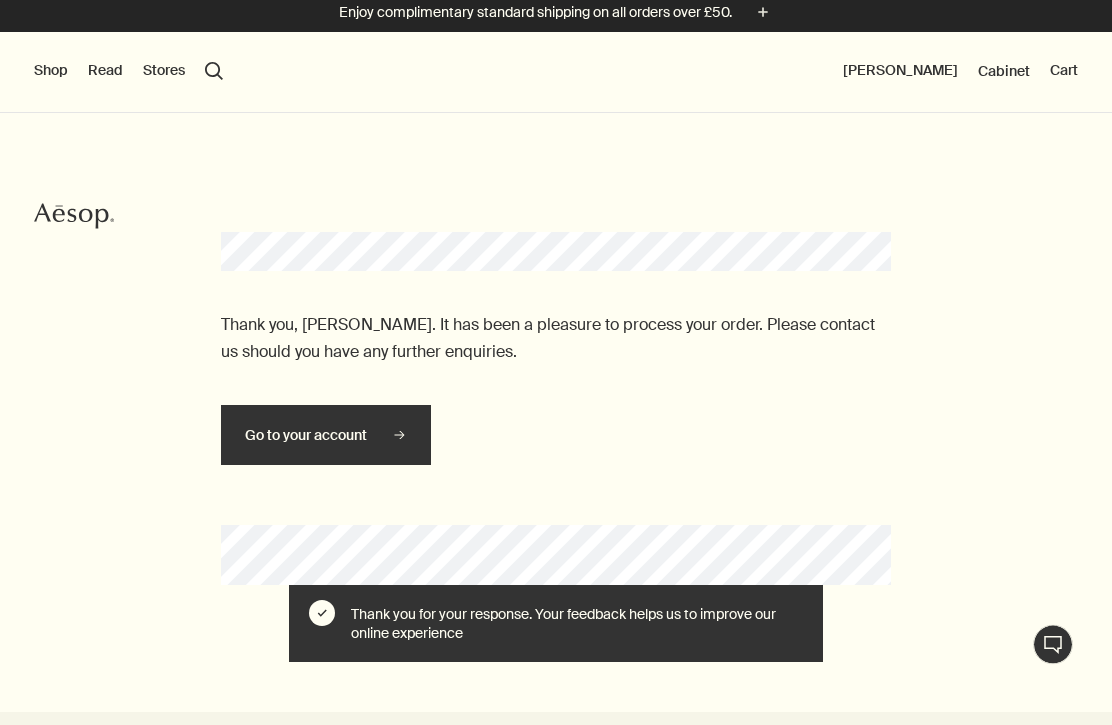 scroll, scrollTop: 0, scrollLeft: 0, axis: both 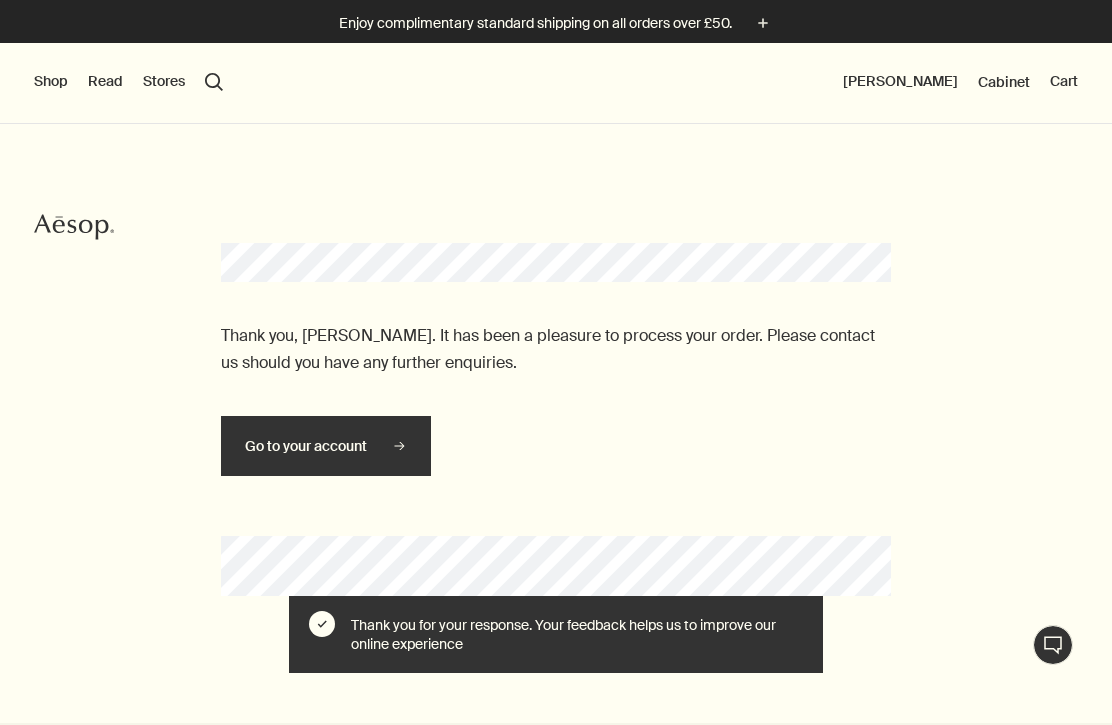 click on "Jane Hurst" at bounding box center [900, 82] 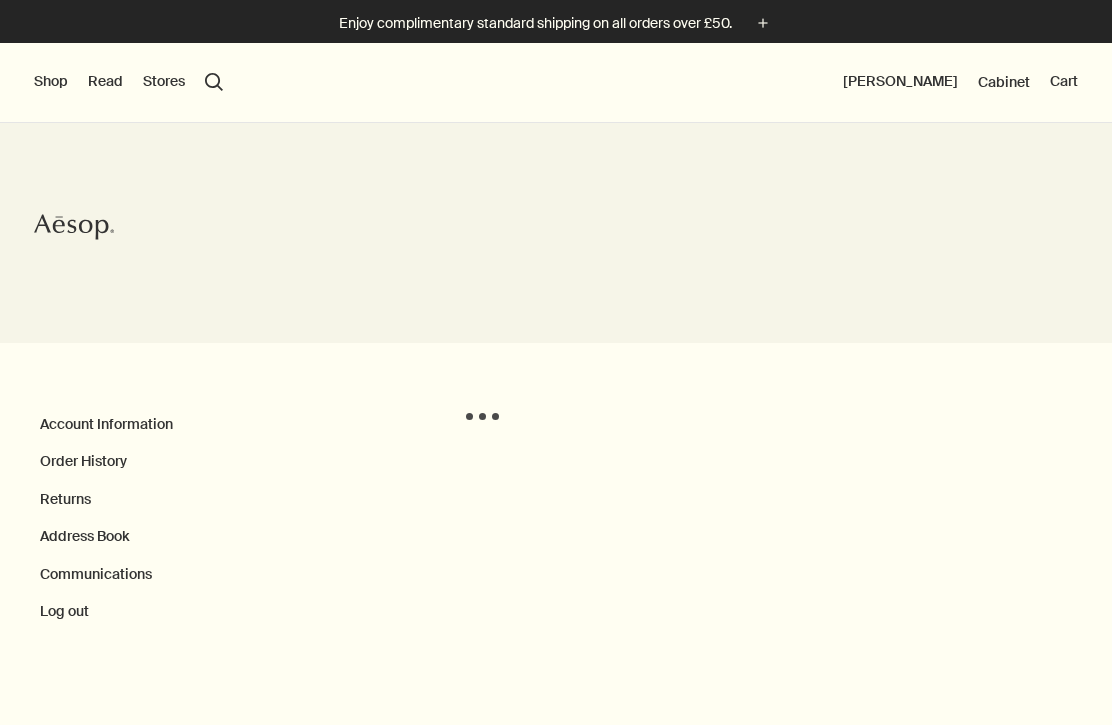 scroll, scrollTop: 0, scrollLeft: 0, axis: both 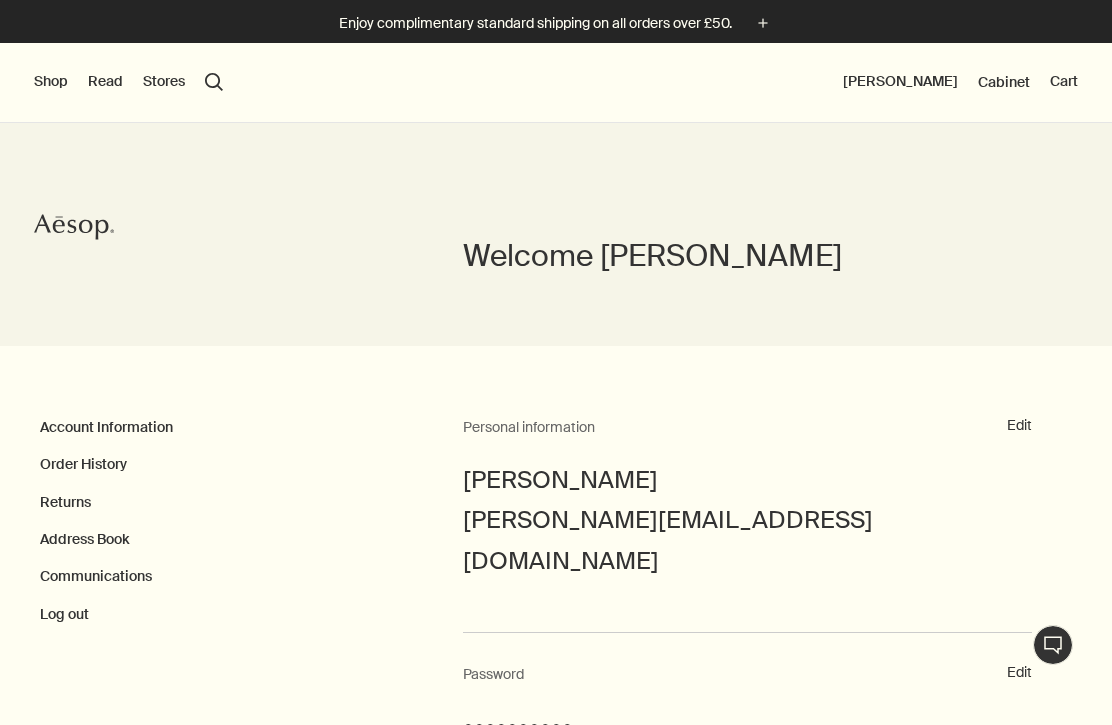 click on "Log out" at bounding box center [64, 615] 